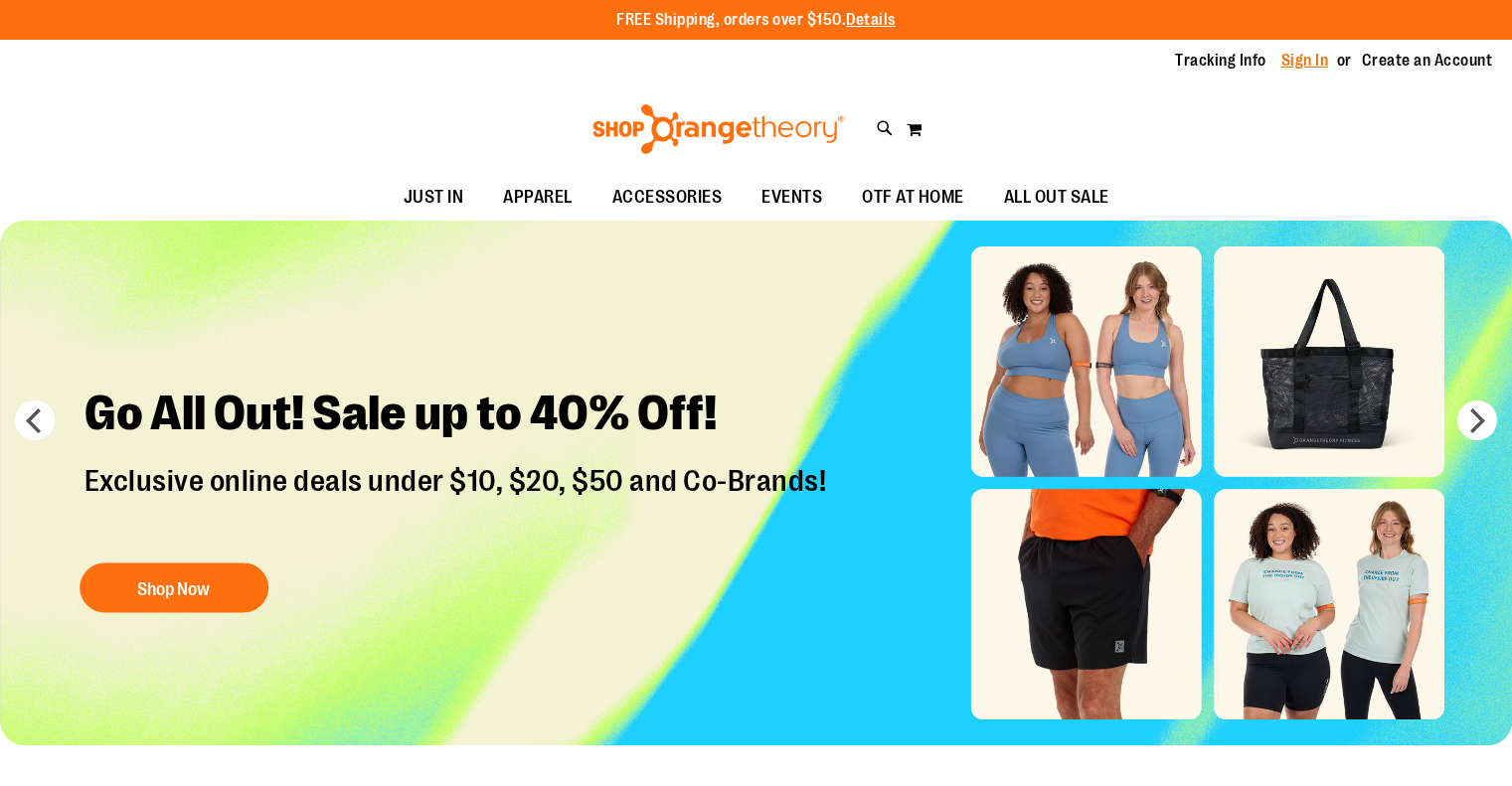 scroll, scrollTop: 0, scrollLeft: 0, axis: both 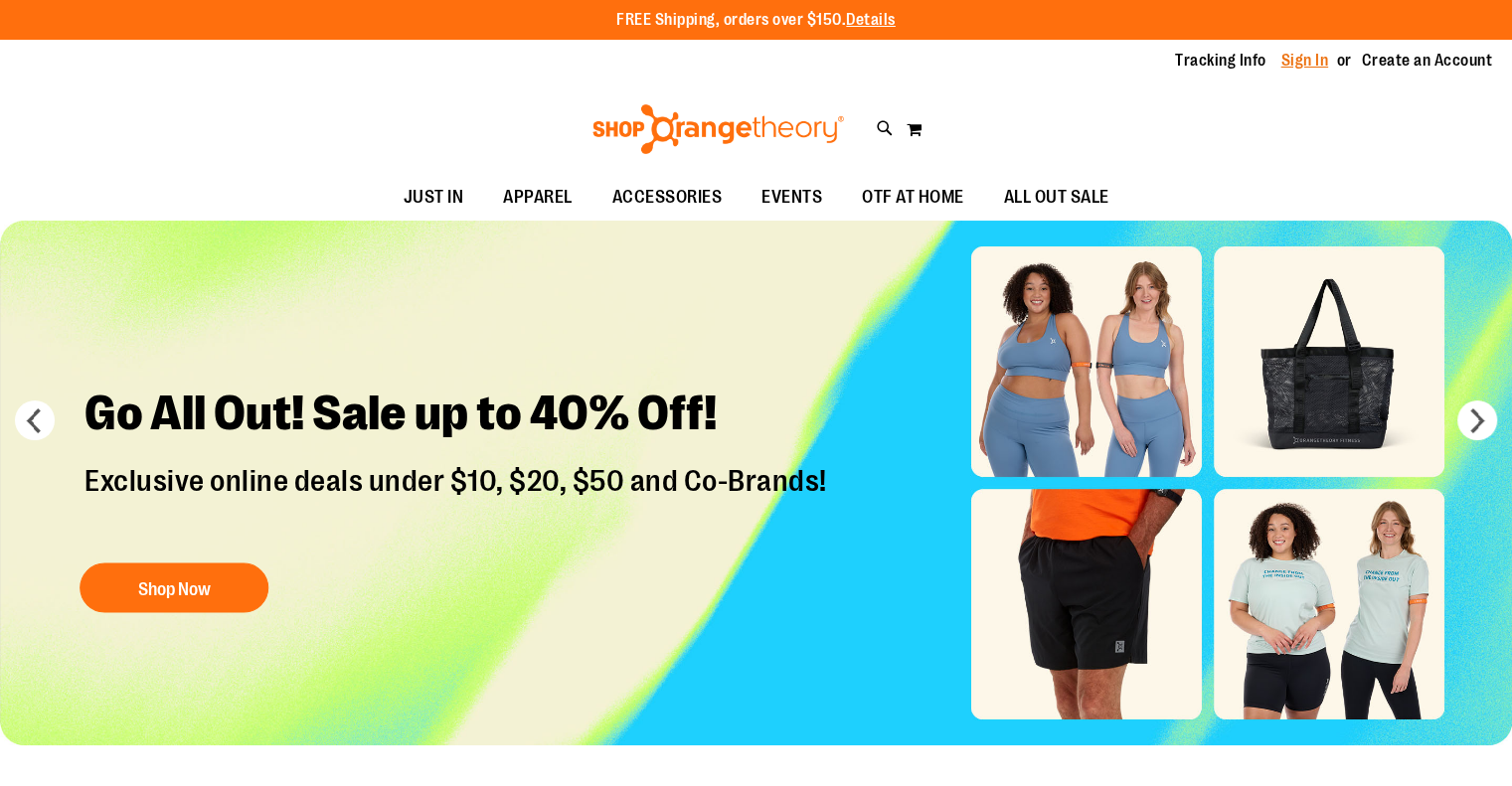 click on "Sign In" at bounding box center (1305, 61) 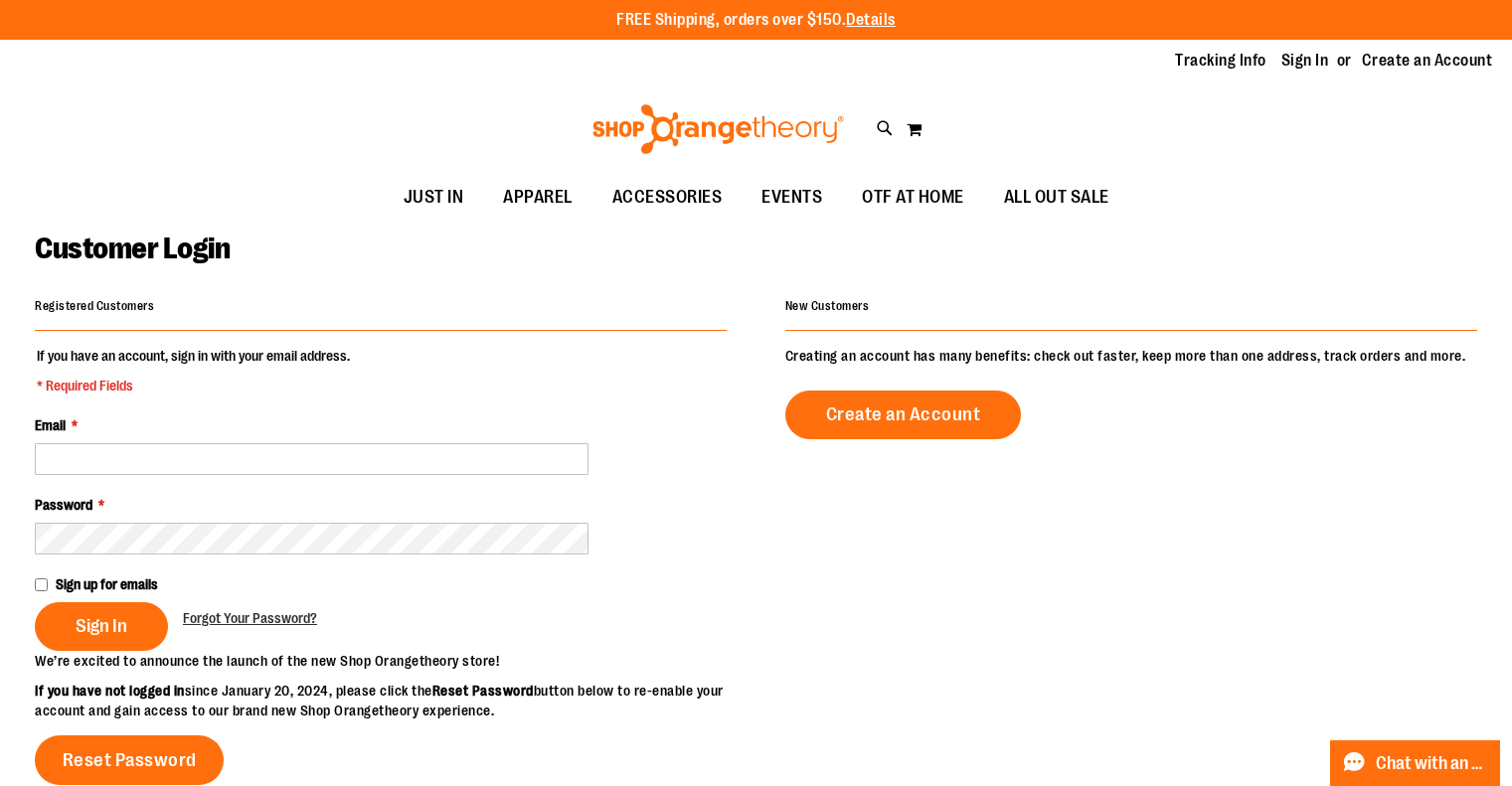 scroll, scrollTop: 0, scrollLeft: 0, axis: both 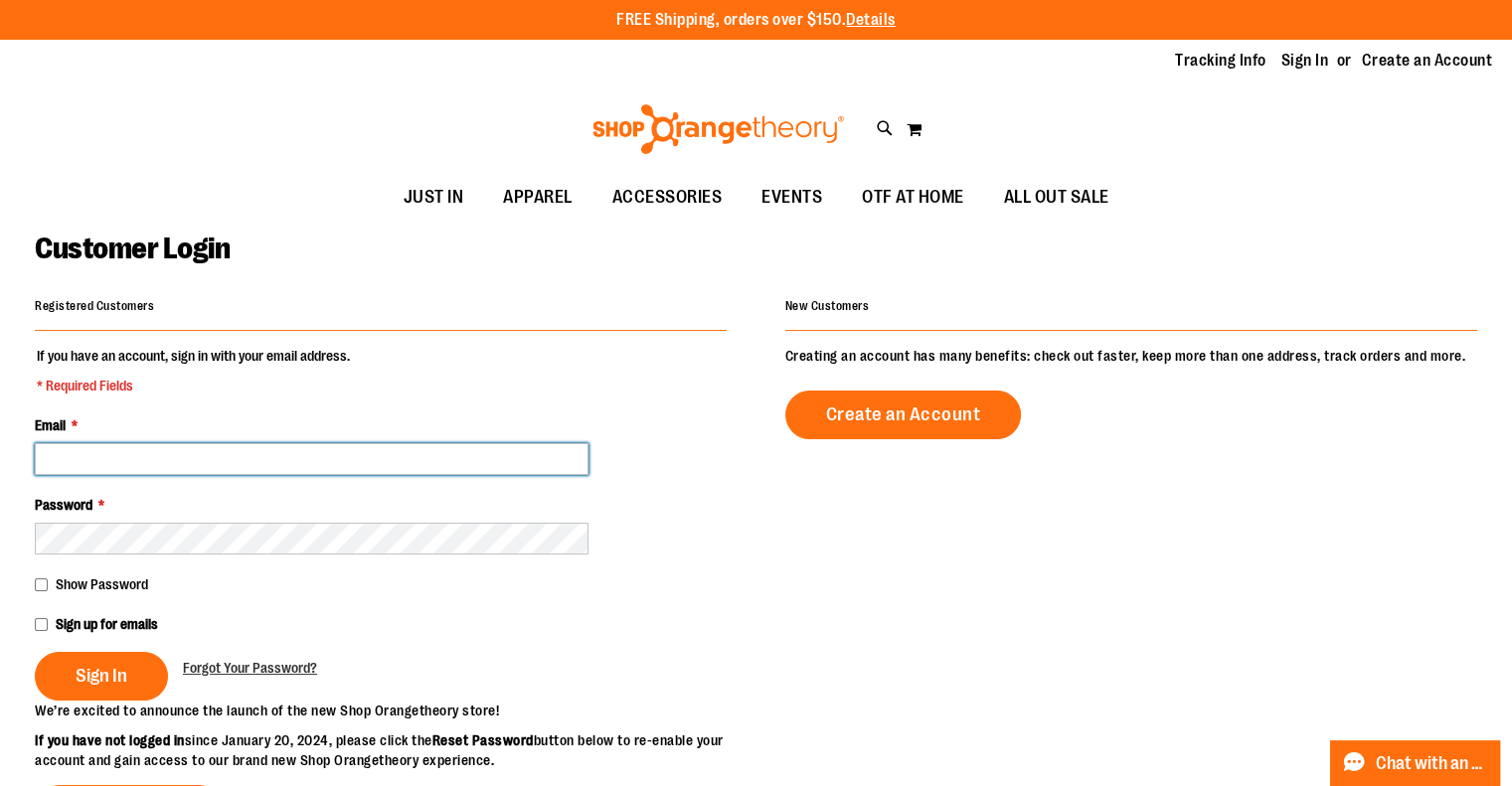 click on "Email *" at bounding box center [311, 459] 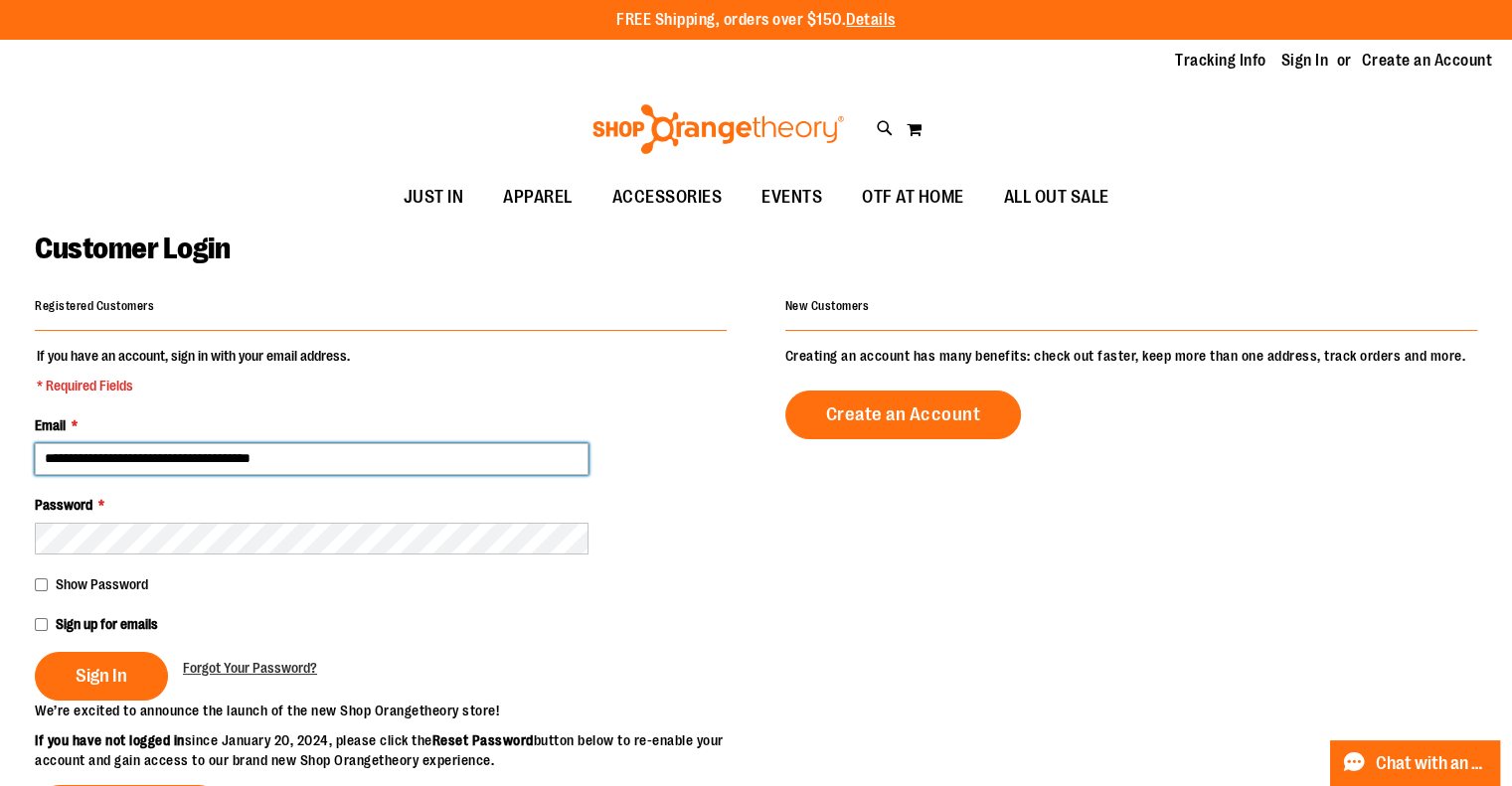type on "**********" 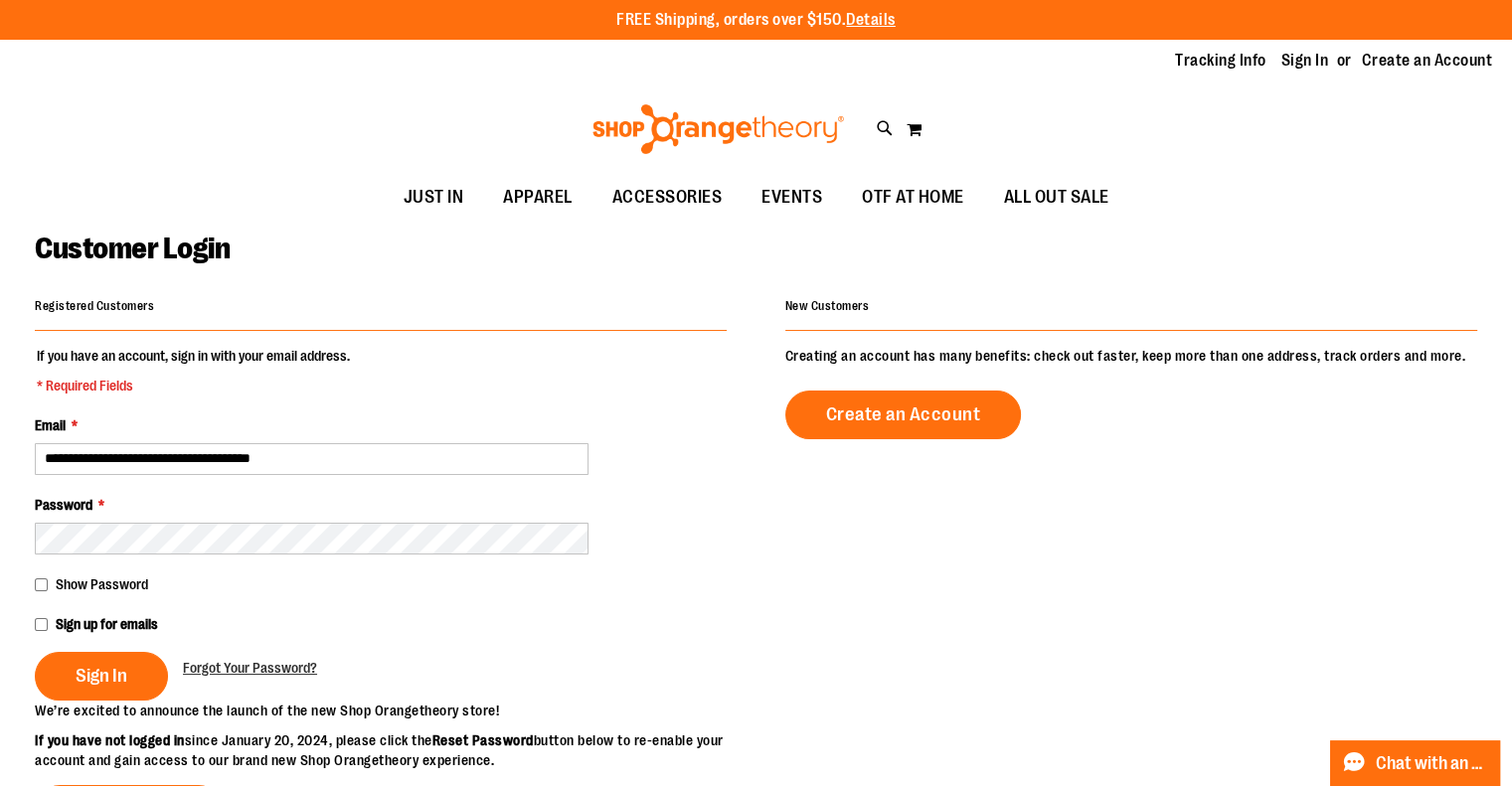 click on "Sign In" at bounding box center [101, 676] 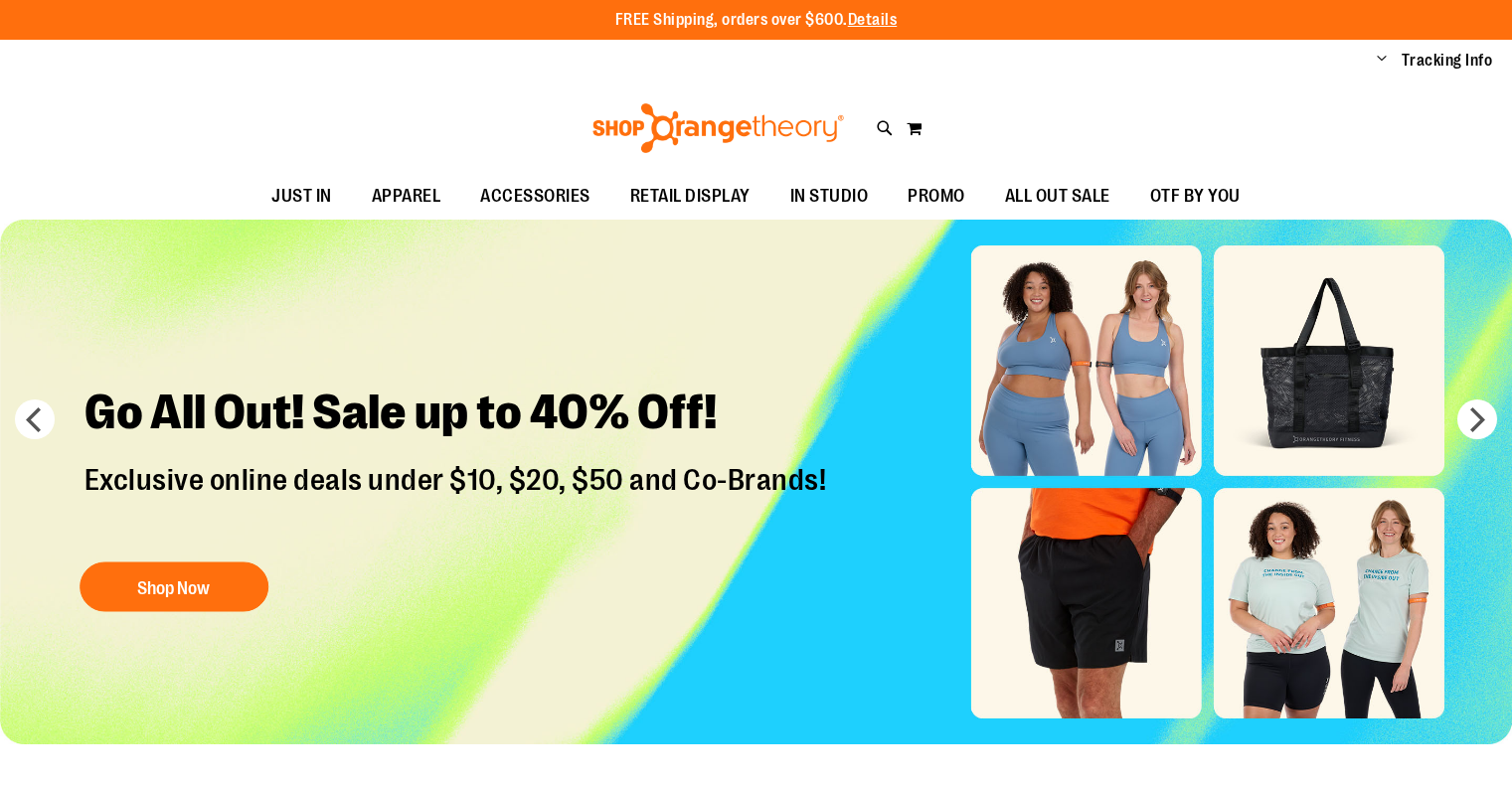 scroll, scrollTop: 0, scrollLeft: 0, axis: both 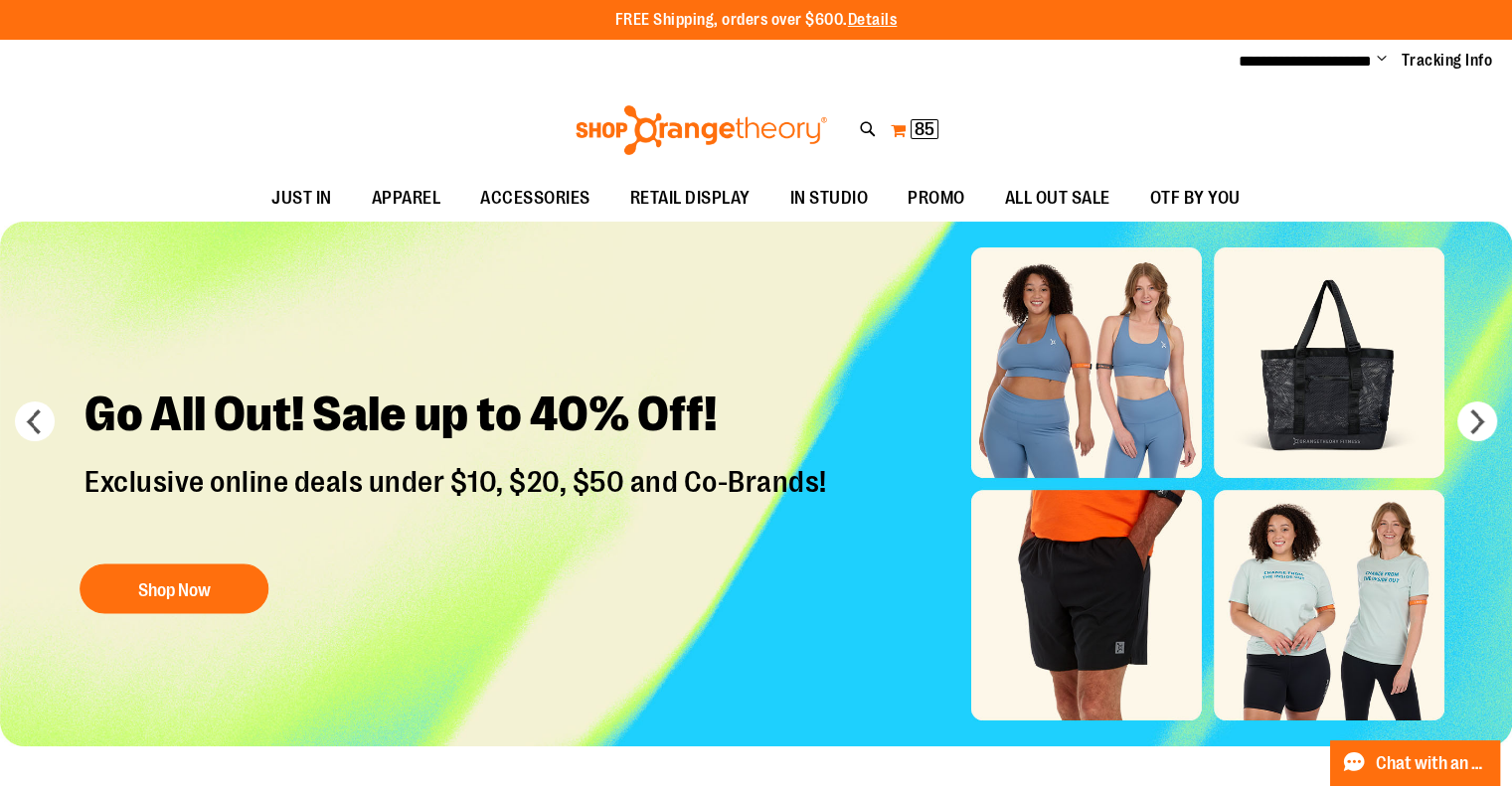 click on "85" at bounding box center [924, 129] 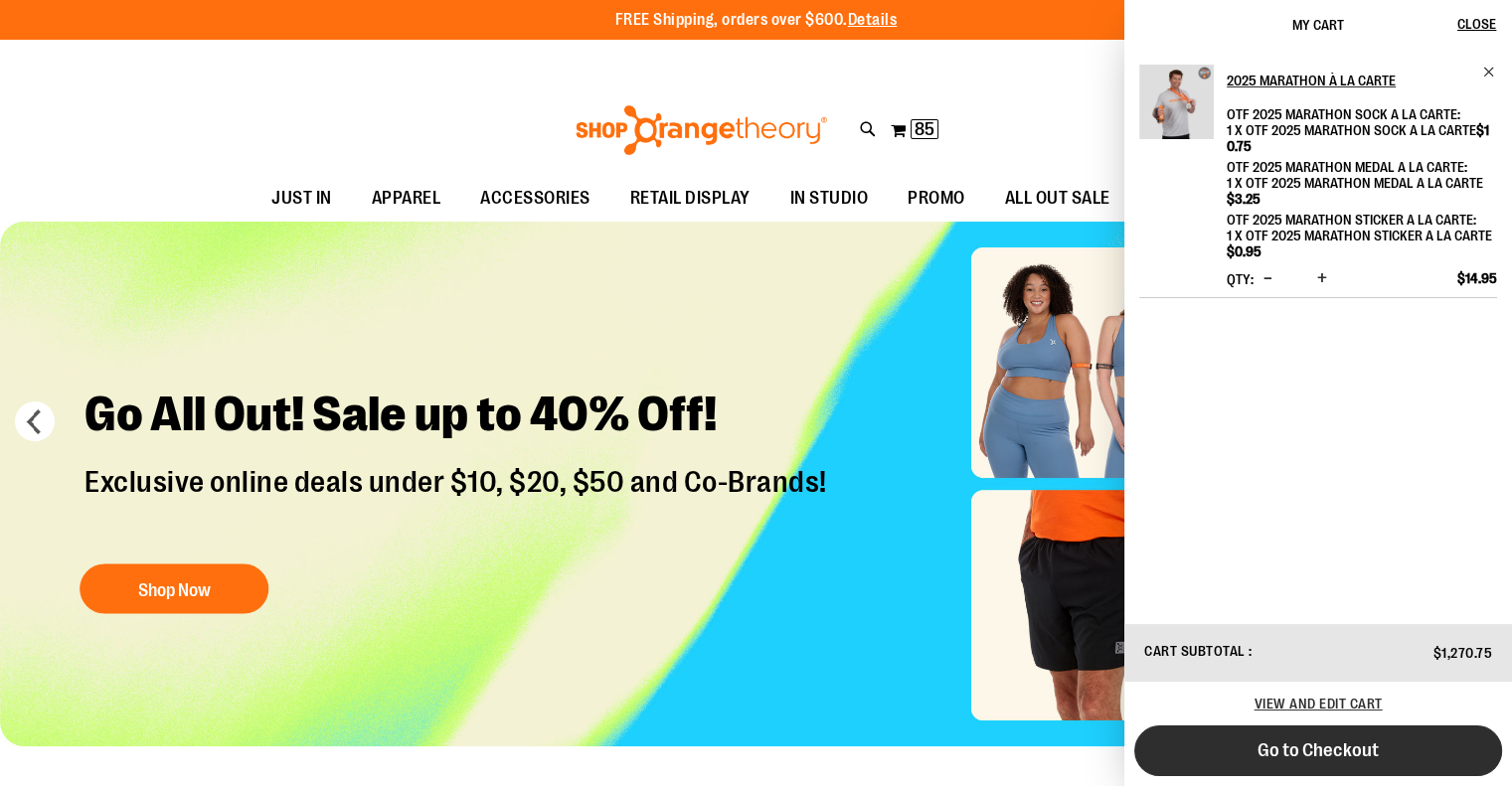 click on "Go to Checkout" at bounding box center [1318, 750] 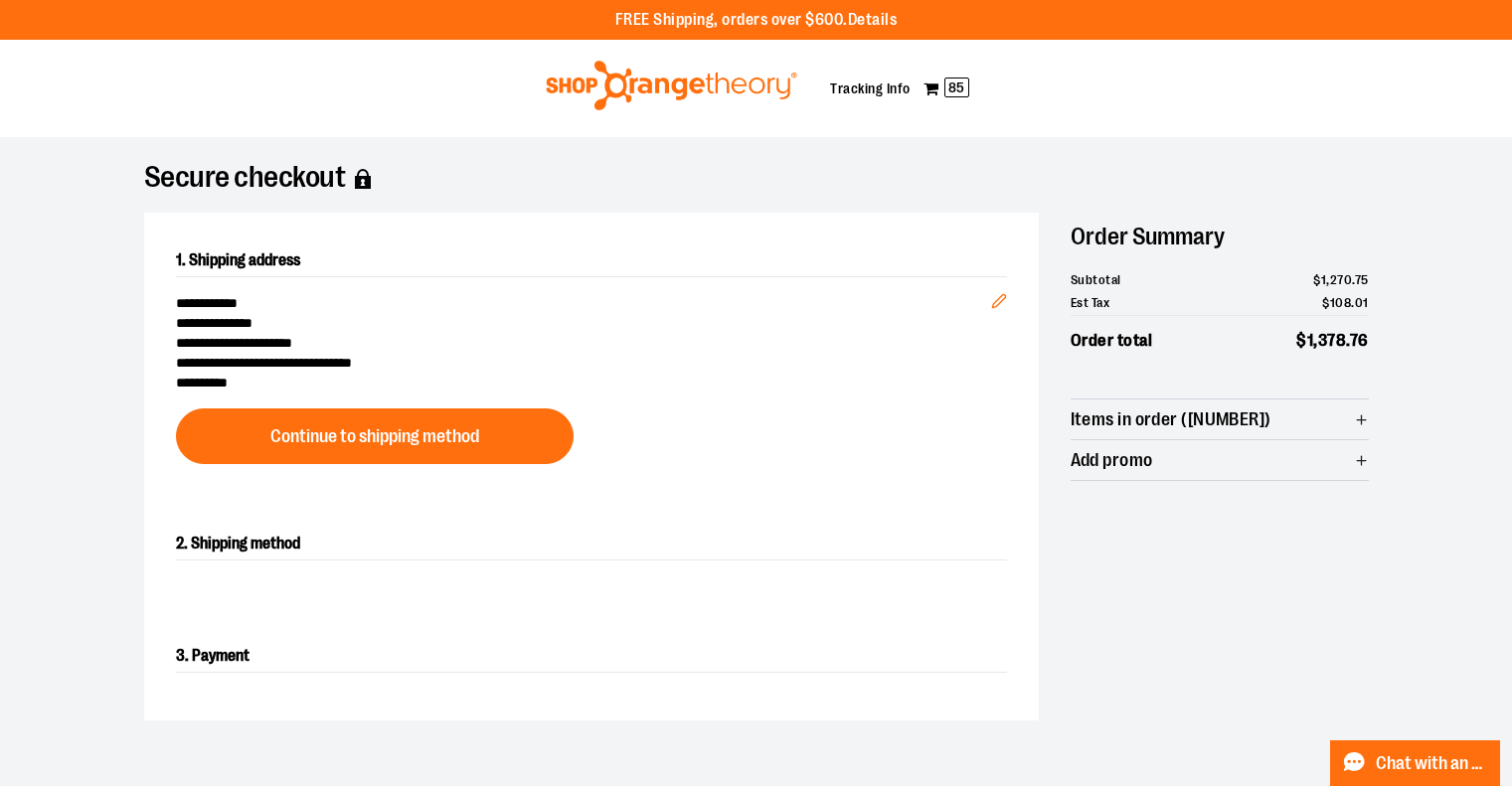 scroll, scrollTop: 0, scrollLeft: 0, axis: both 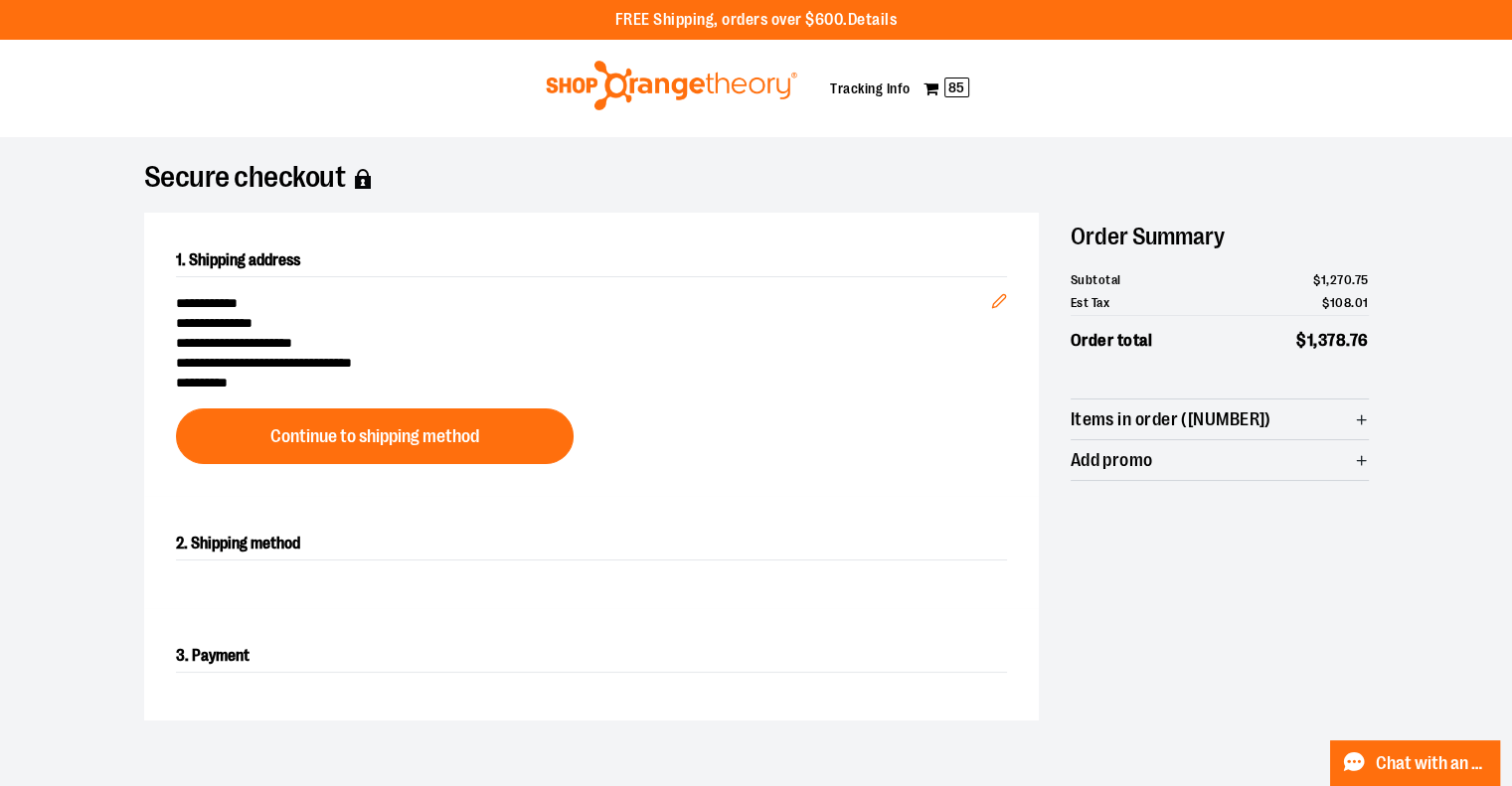 click on "Items in order (255)" at bounding box center (1171, 419) 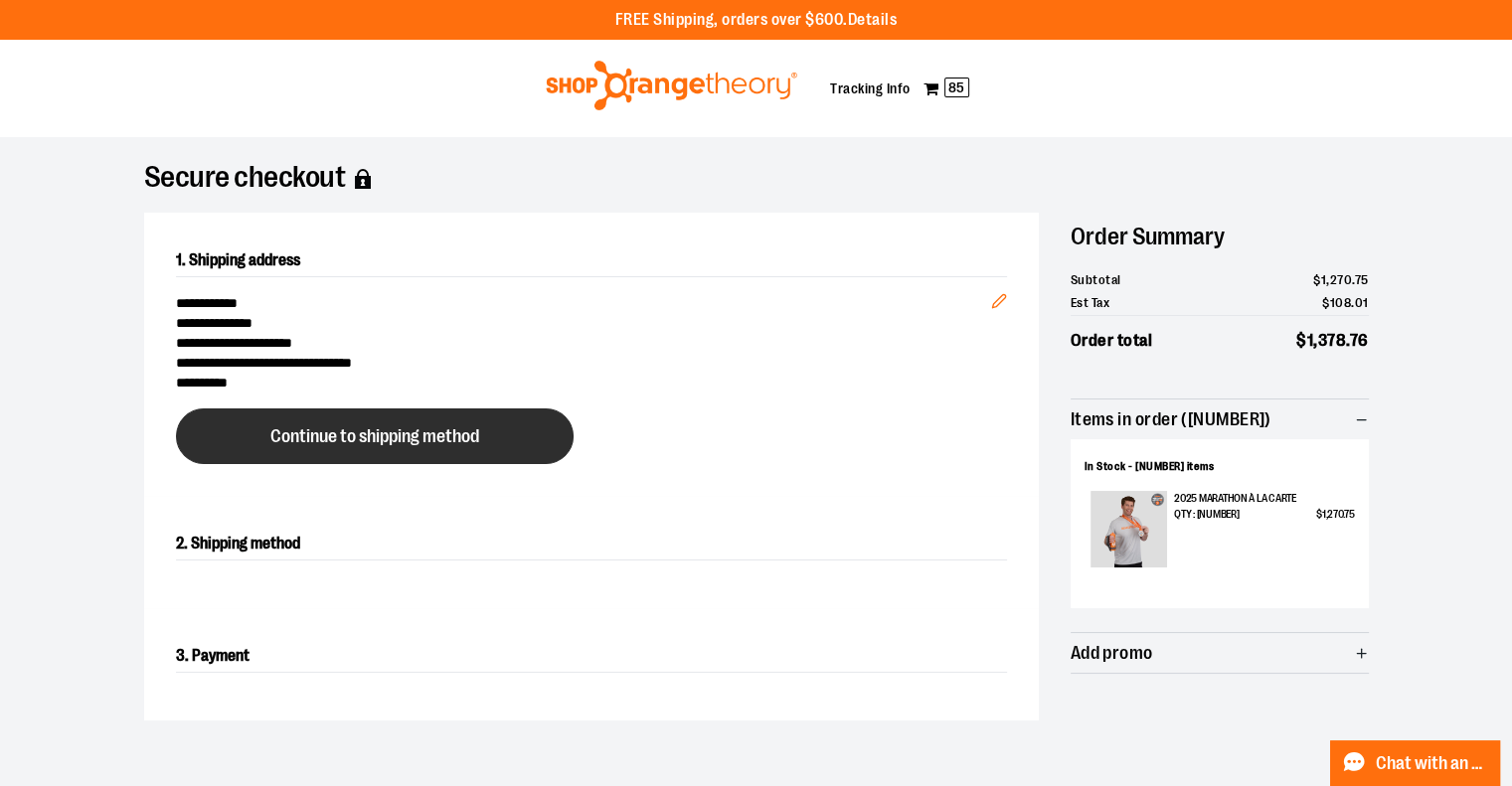 click on "Continue to shipping method" at bounding box center [375, 436] 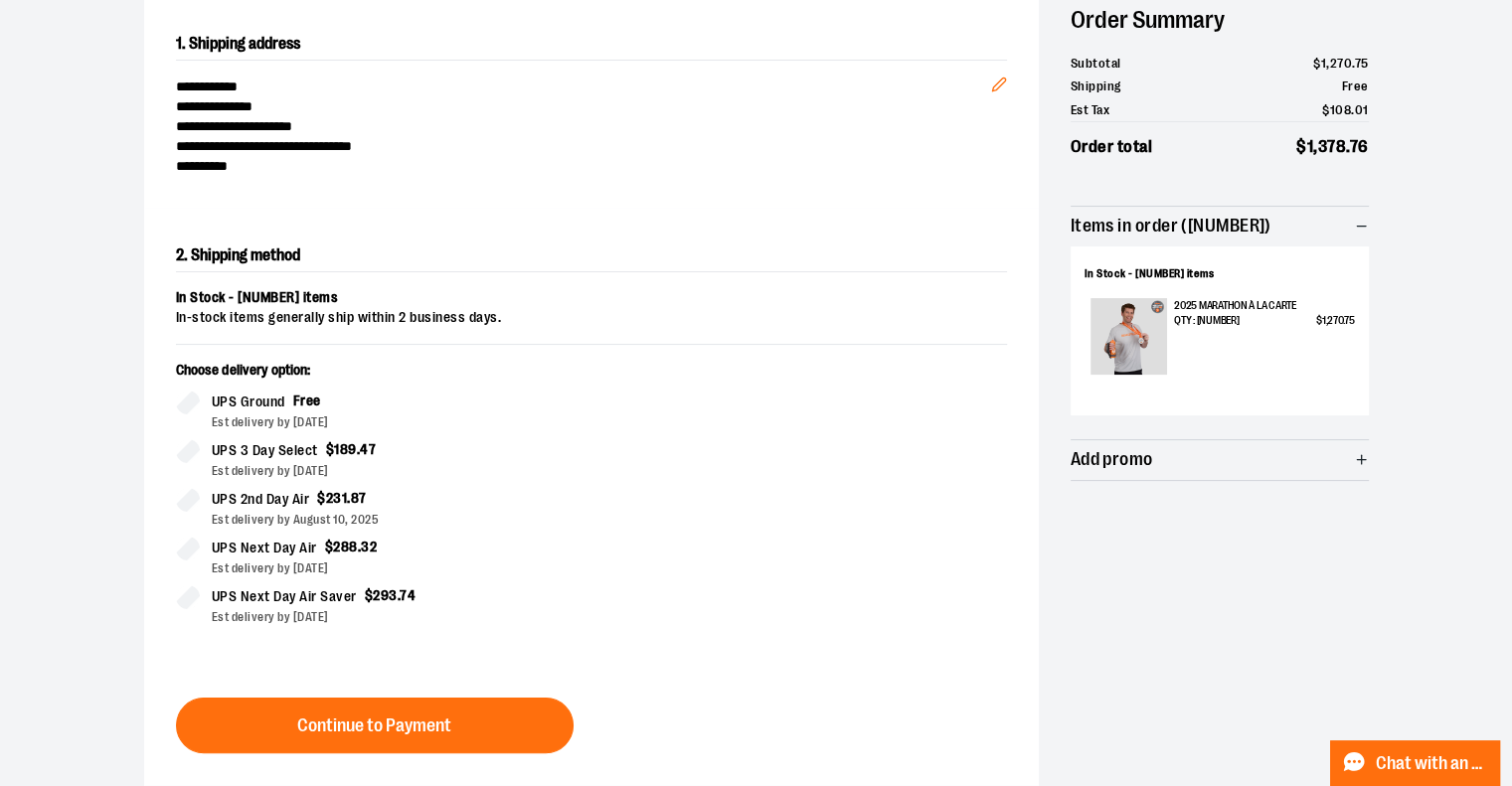 scroll, scrollTop: 339, scrollLeft: 0, axis: vertical 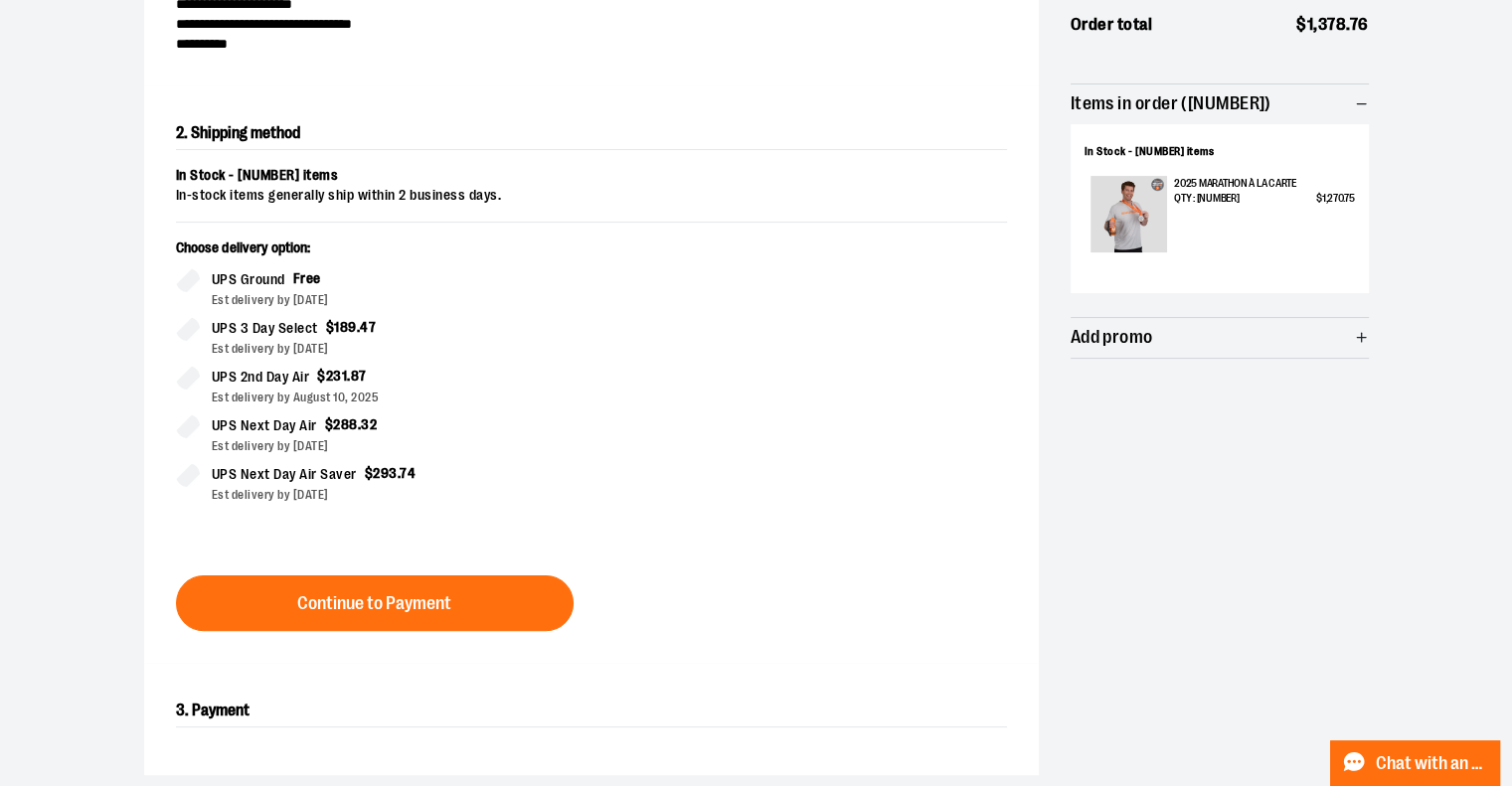 click on "Continue to Payment" at bounding box center (374, 603) 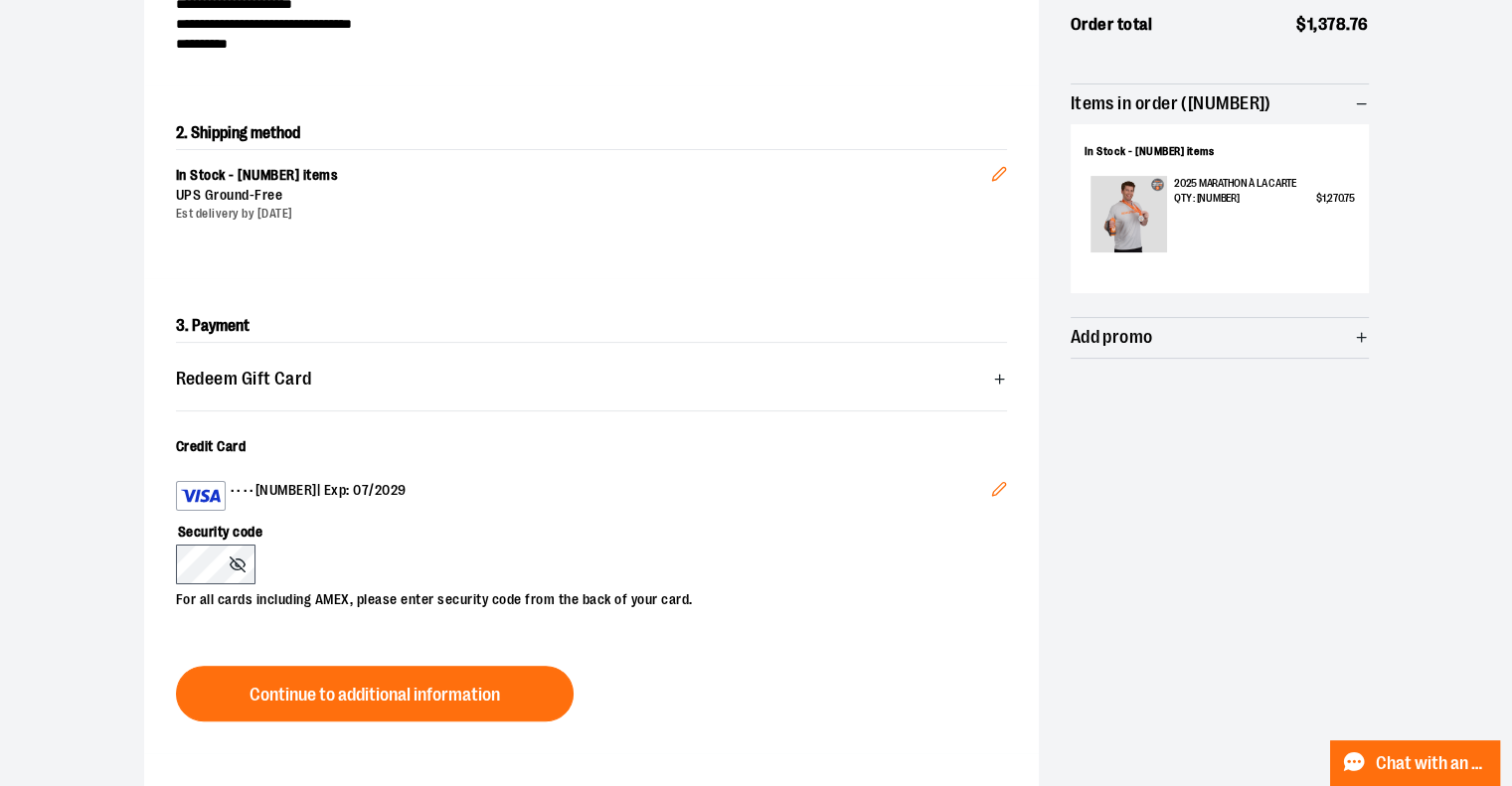 click 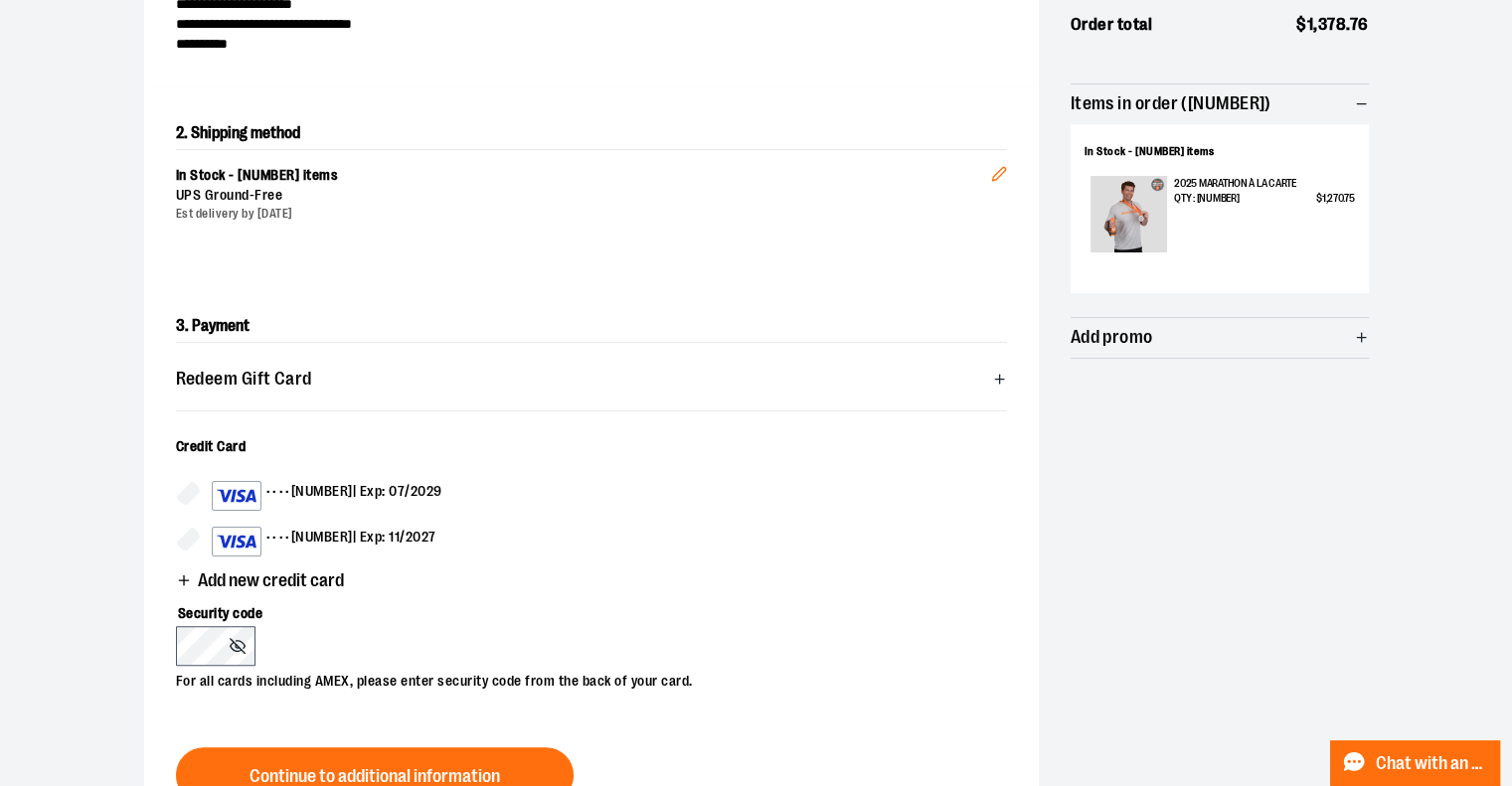 click on "••••  2866  | Exp:   11/2027" at bounding box center (324, 542) 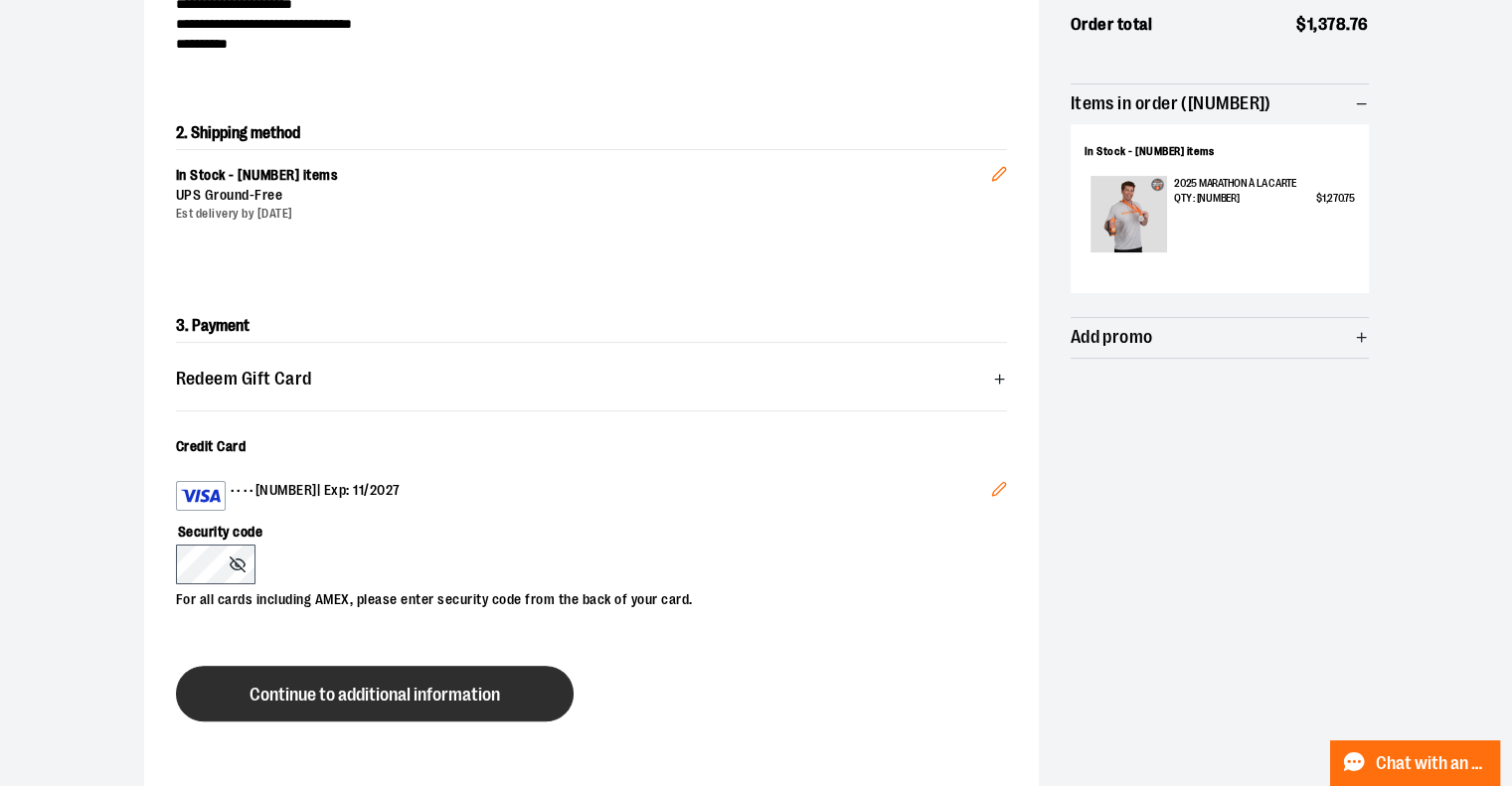 click on "Continue to additional information" at bounding box center [375, 695] 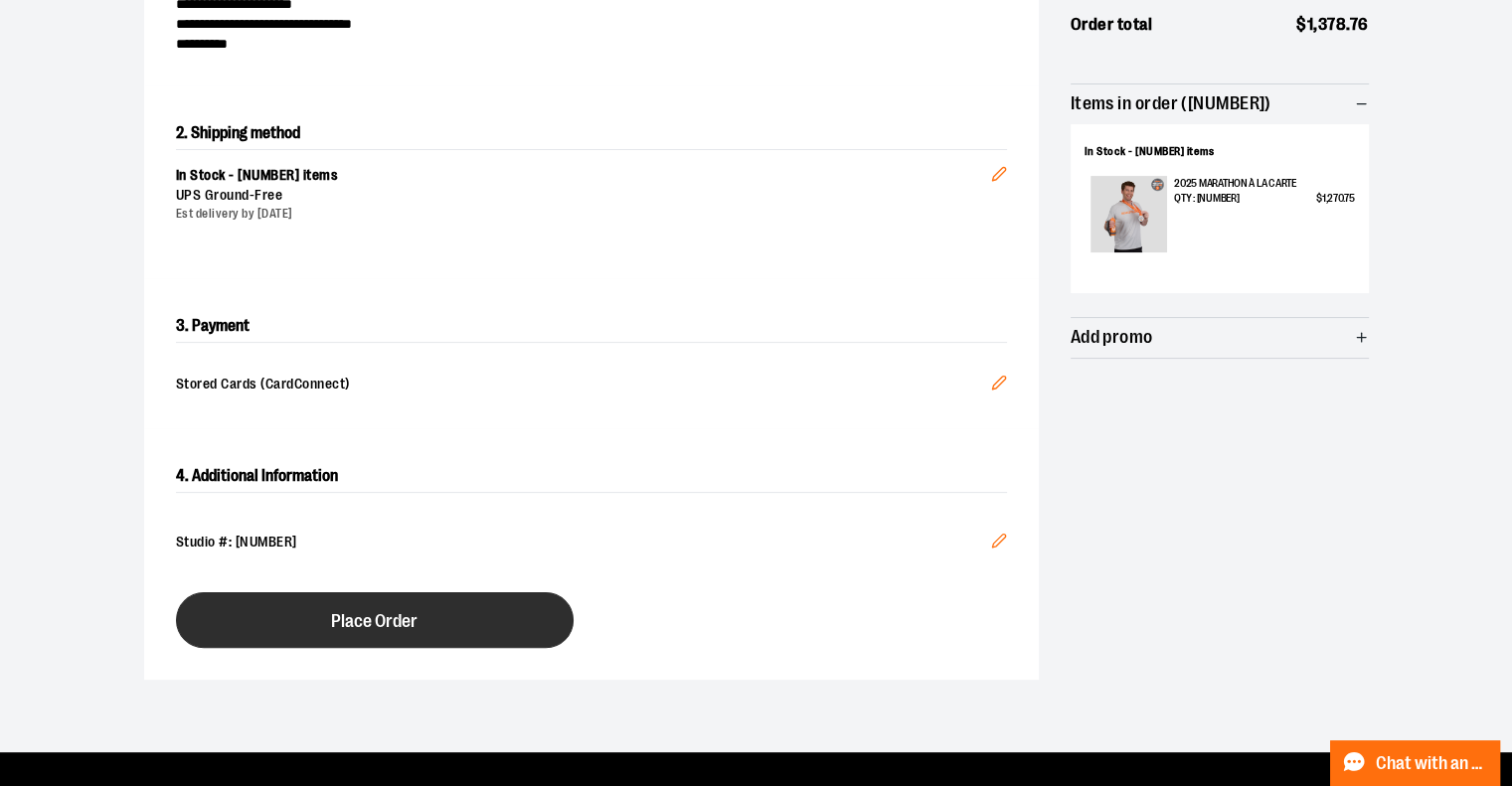 click on "Place Order" at bounding box center (375, 620) 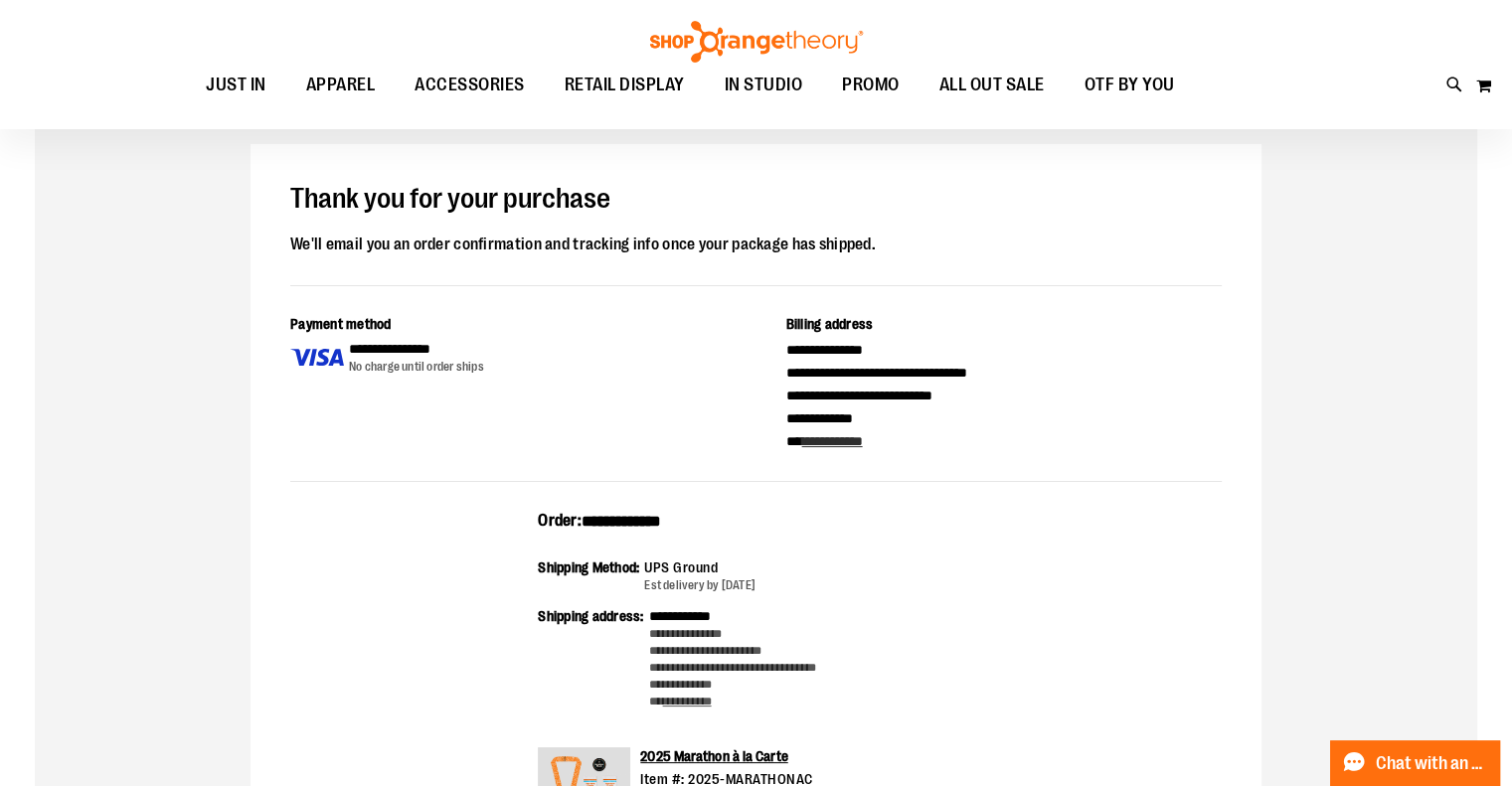 scroll, scrollTop: 0, scrollLeft: 0, axis: both 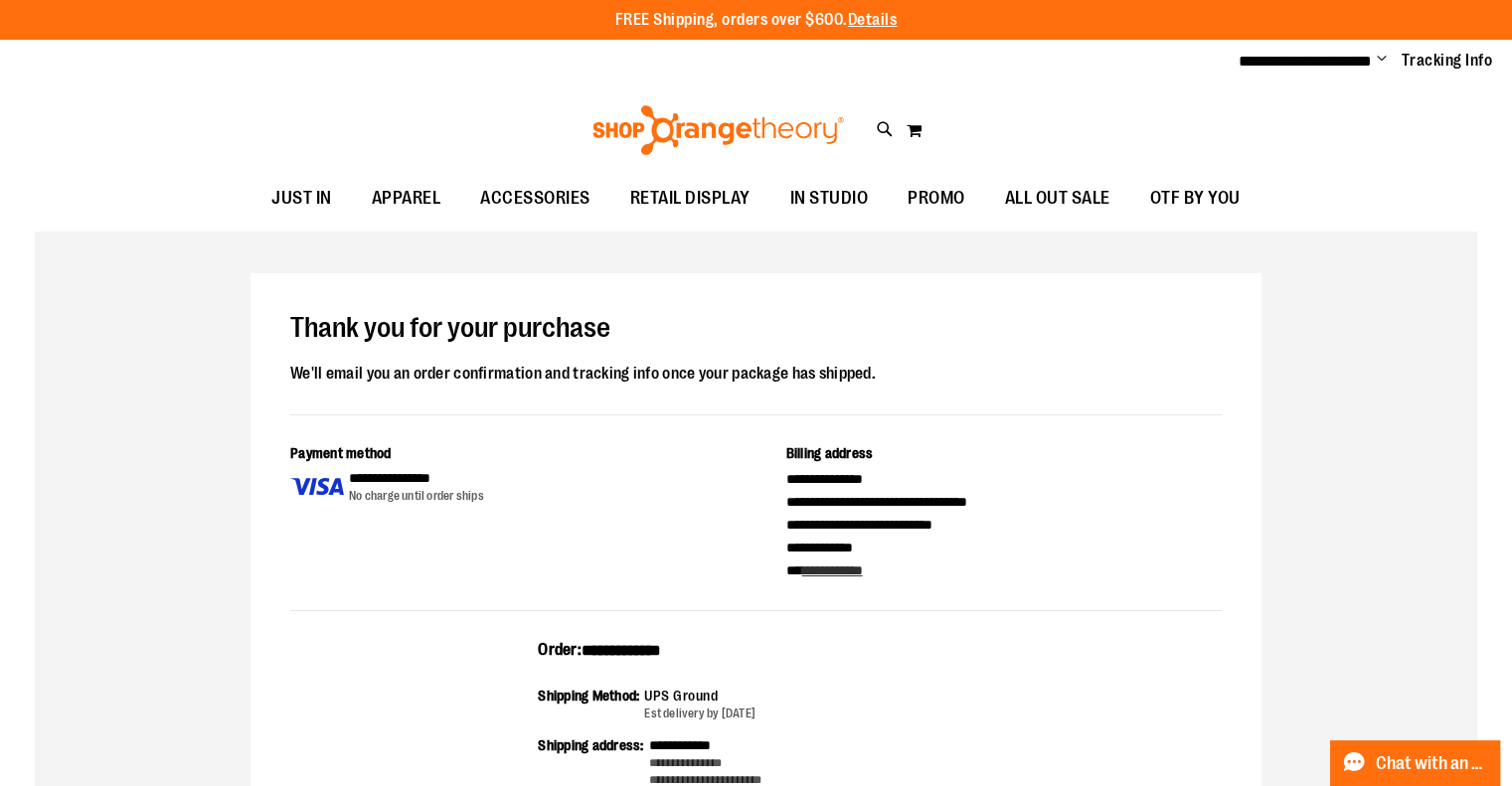 drag, startPoint x: 715, startPoint y: 641, endPoint x: 479, endPoint y: 651, distance: 236.21177 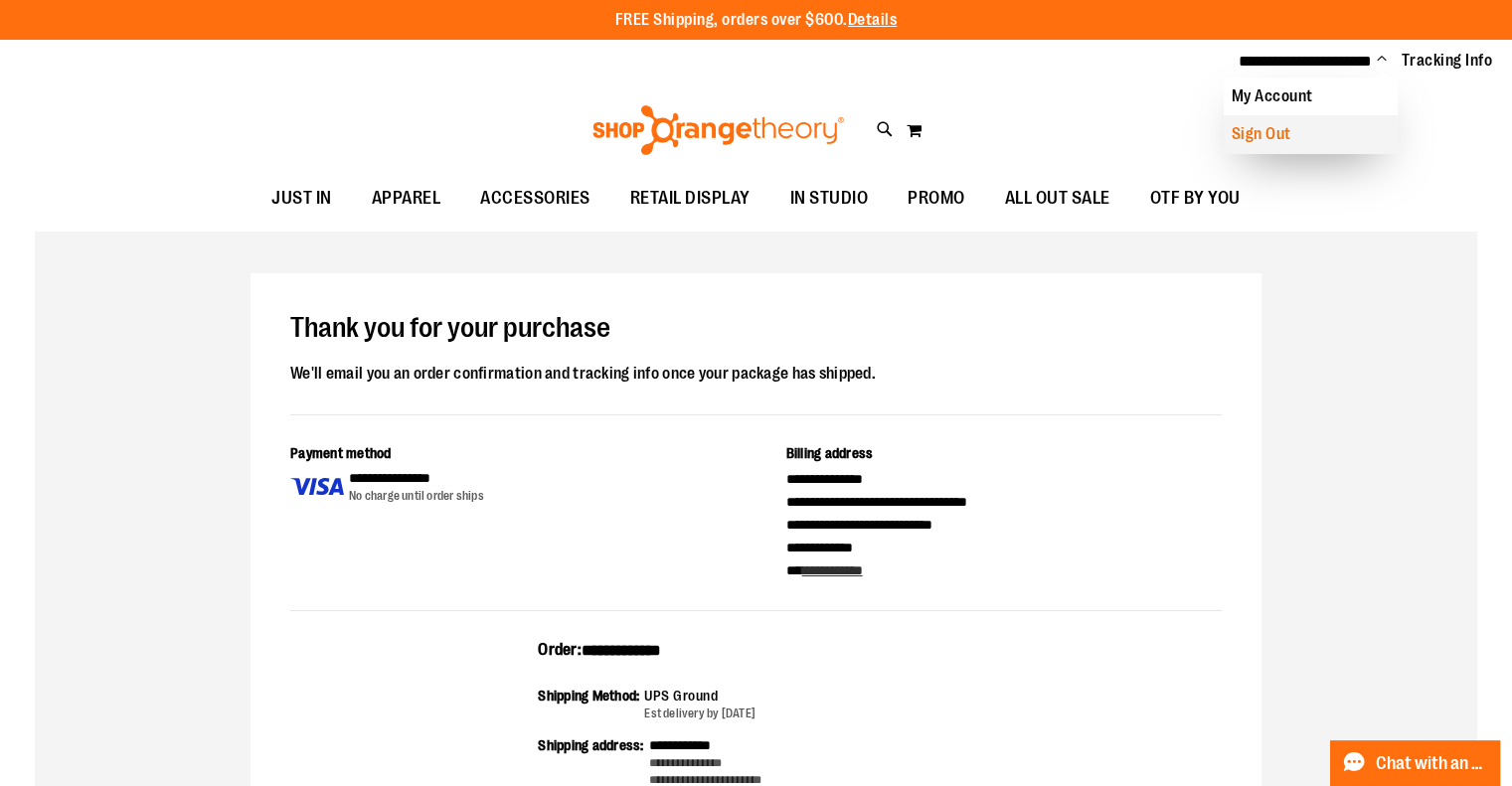 click on "Sign Out" at bounding box center [1310, 134] 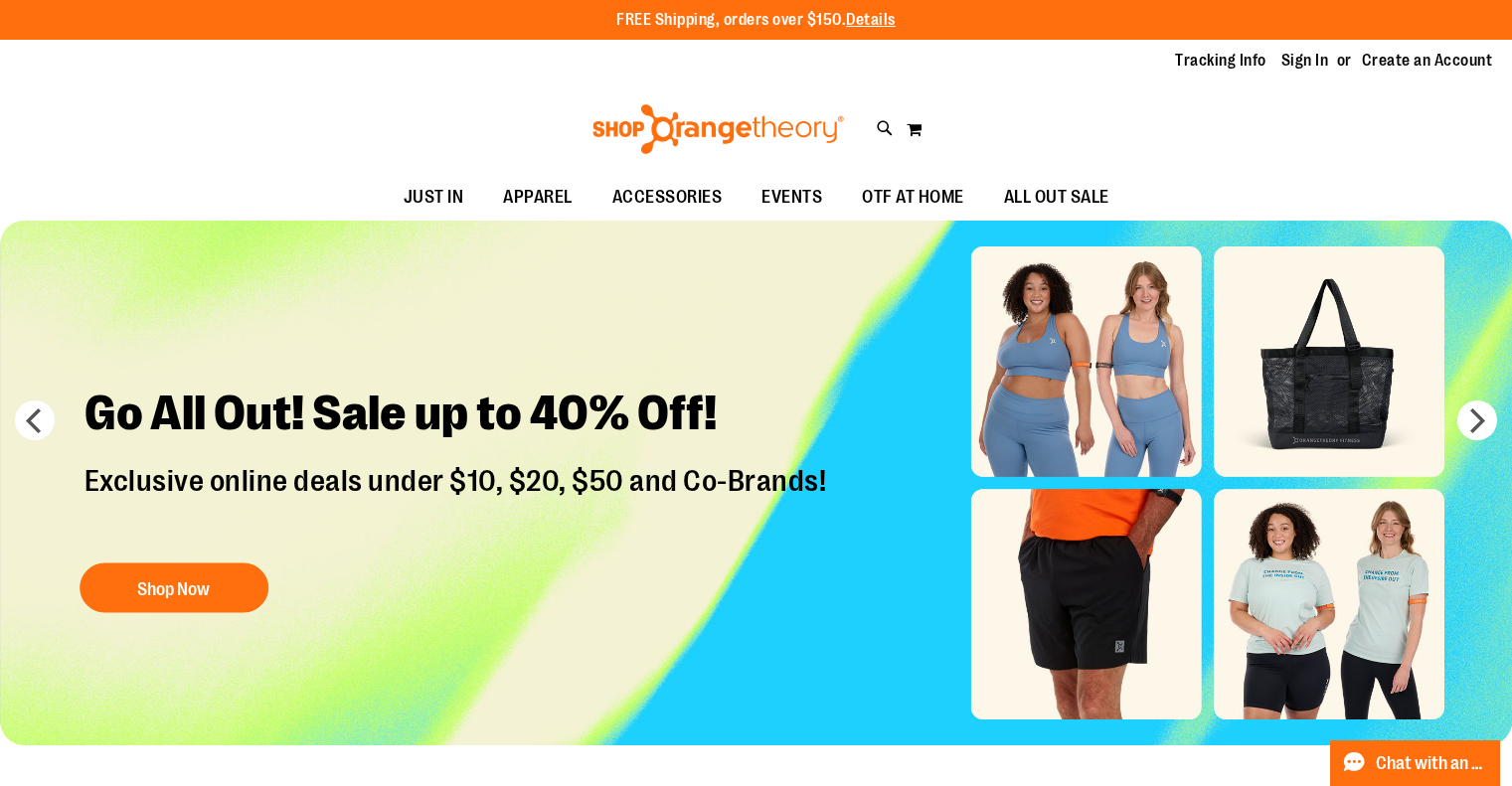 scroll, scrollTop: 0, scrollLeft: 0, axis: both 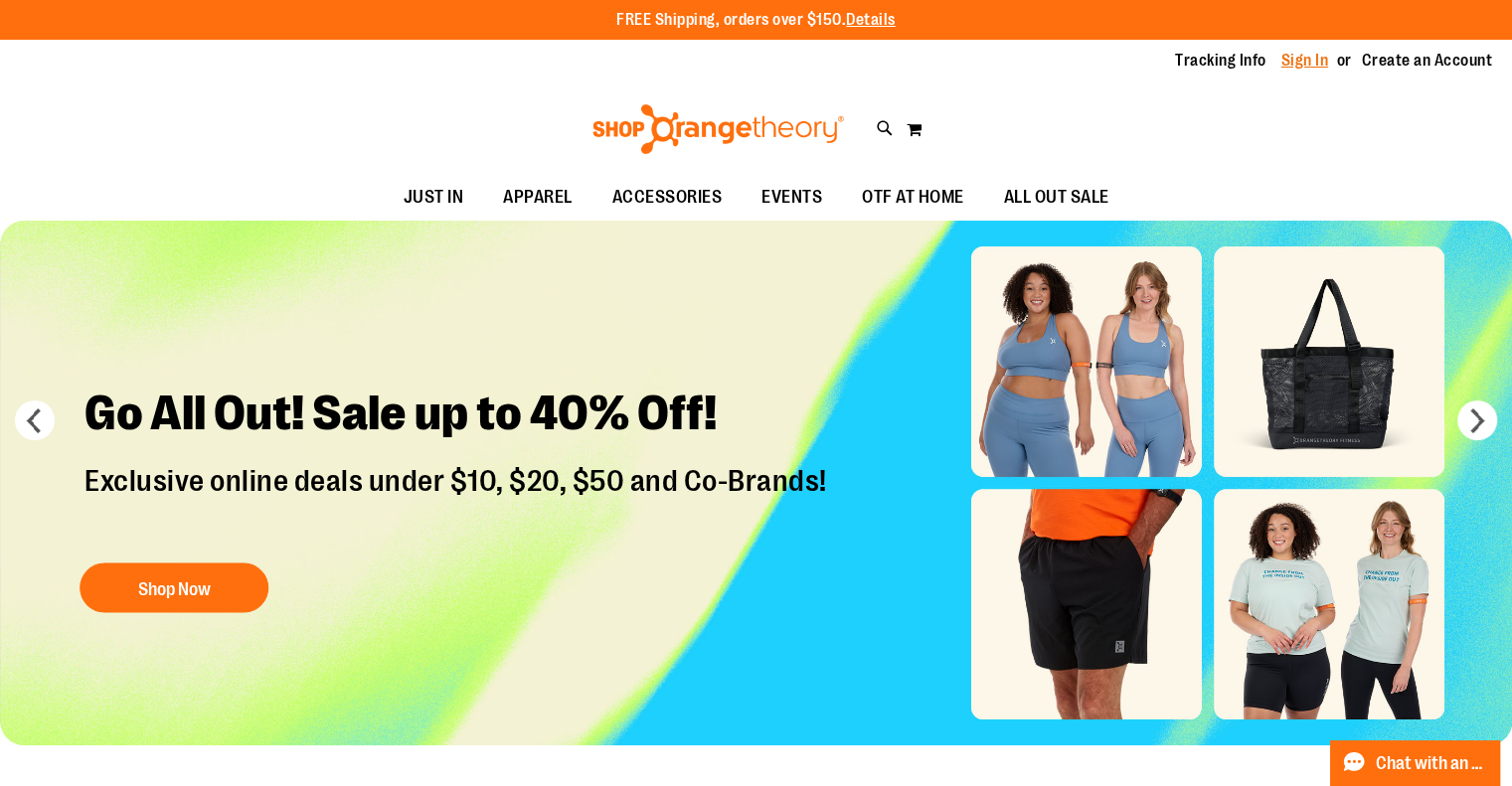 click on "Sign In" at bounding box center (1305, 61) 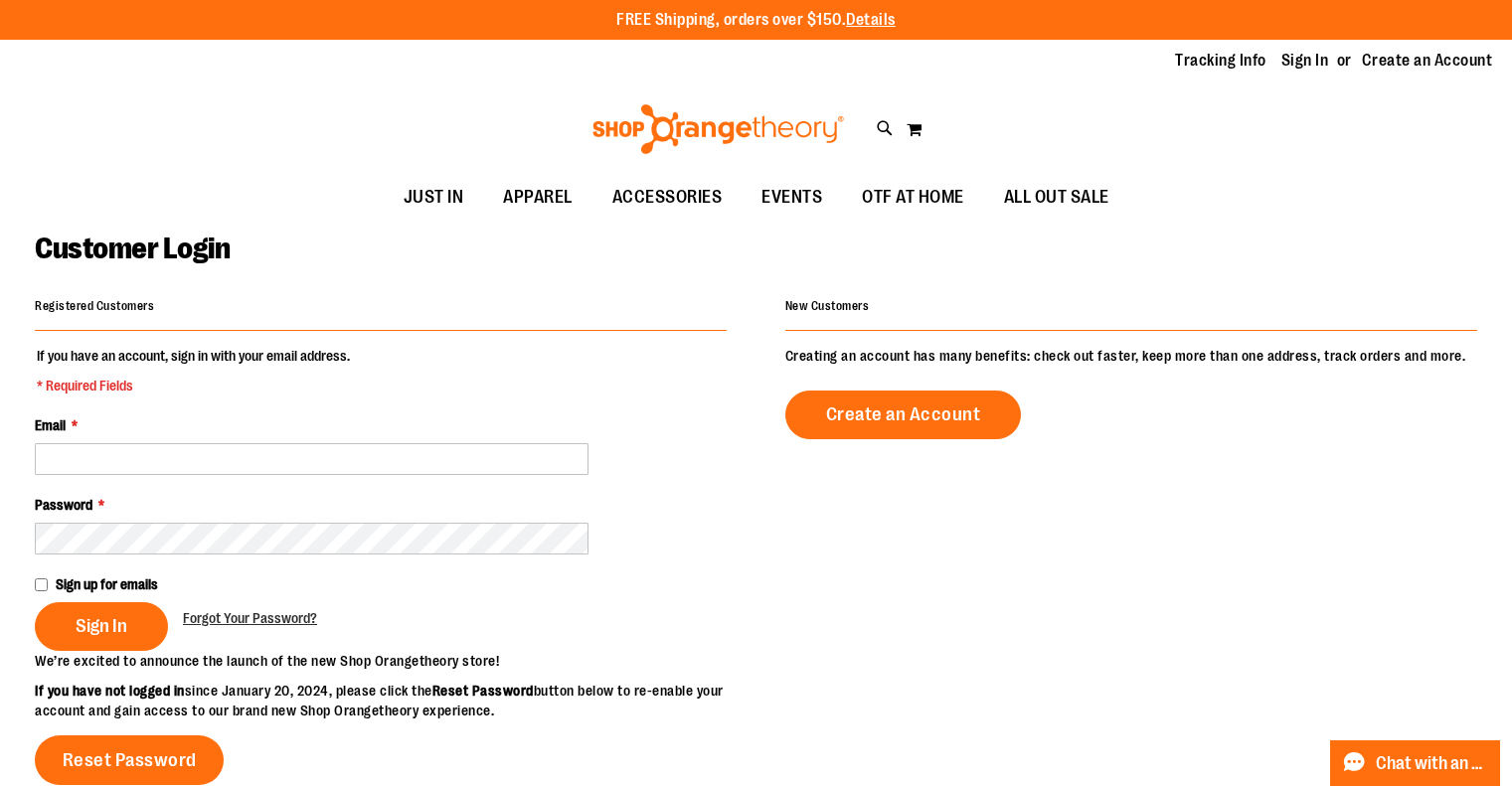 scroll, scrollTop: 0, scrollLeft: 0, axis: both 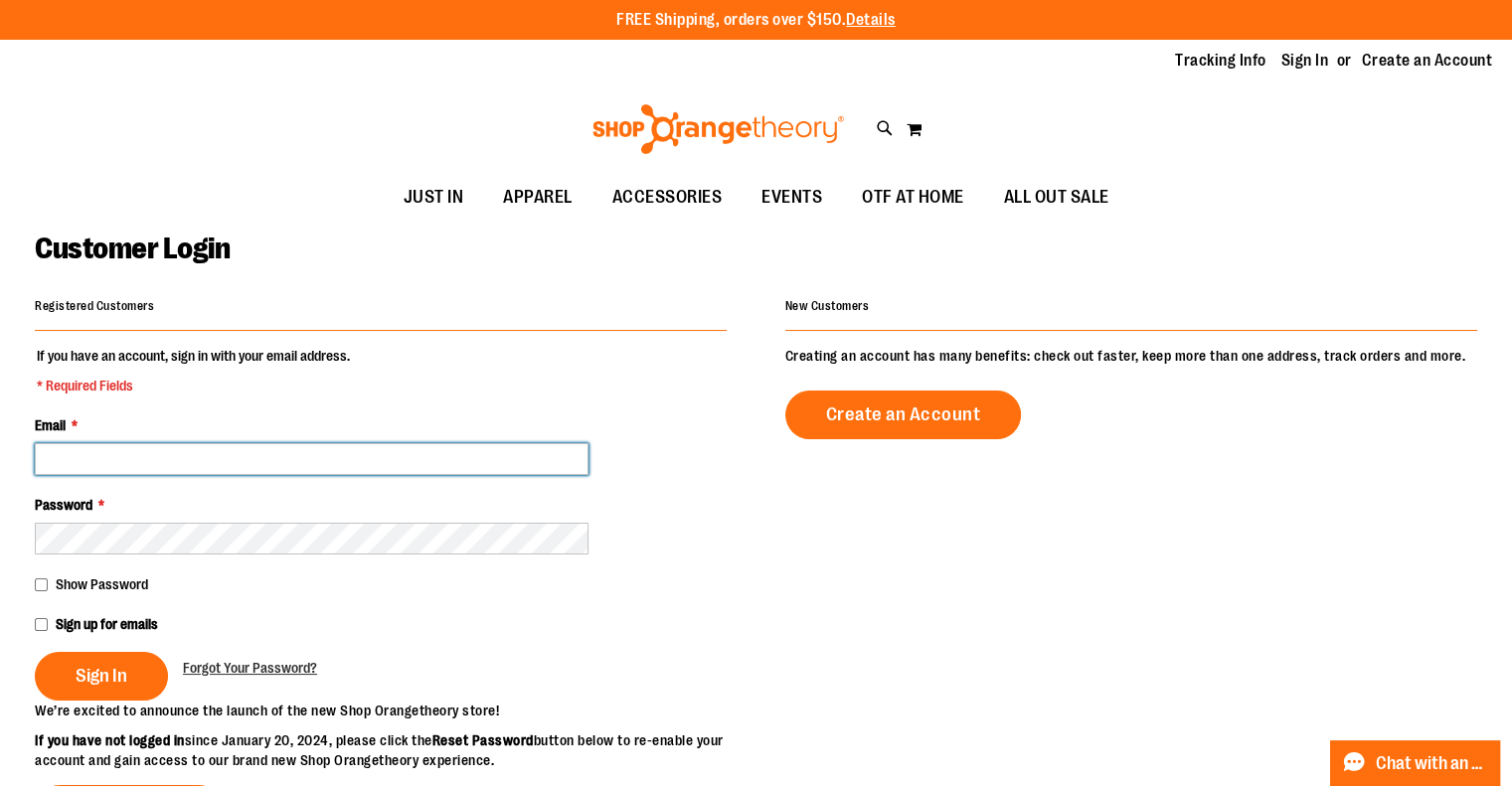 click on "Email *" at bounding box center [311, 459] 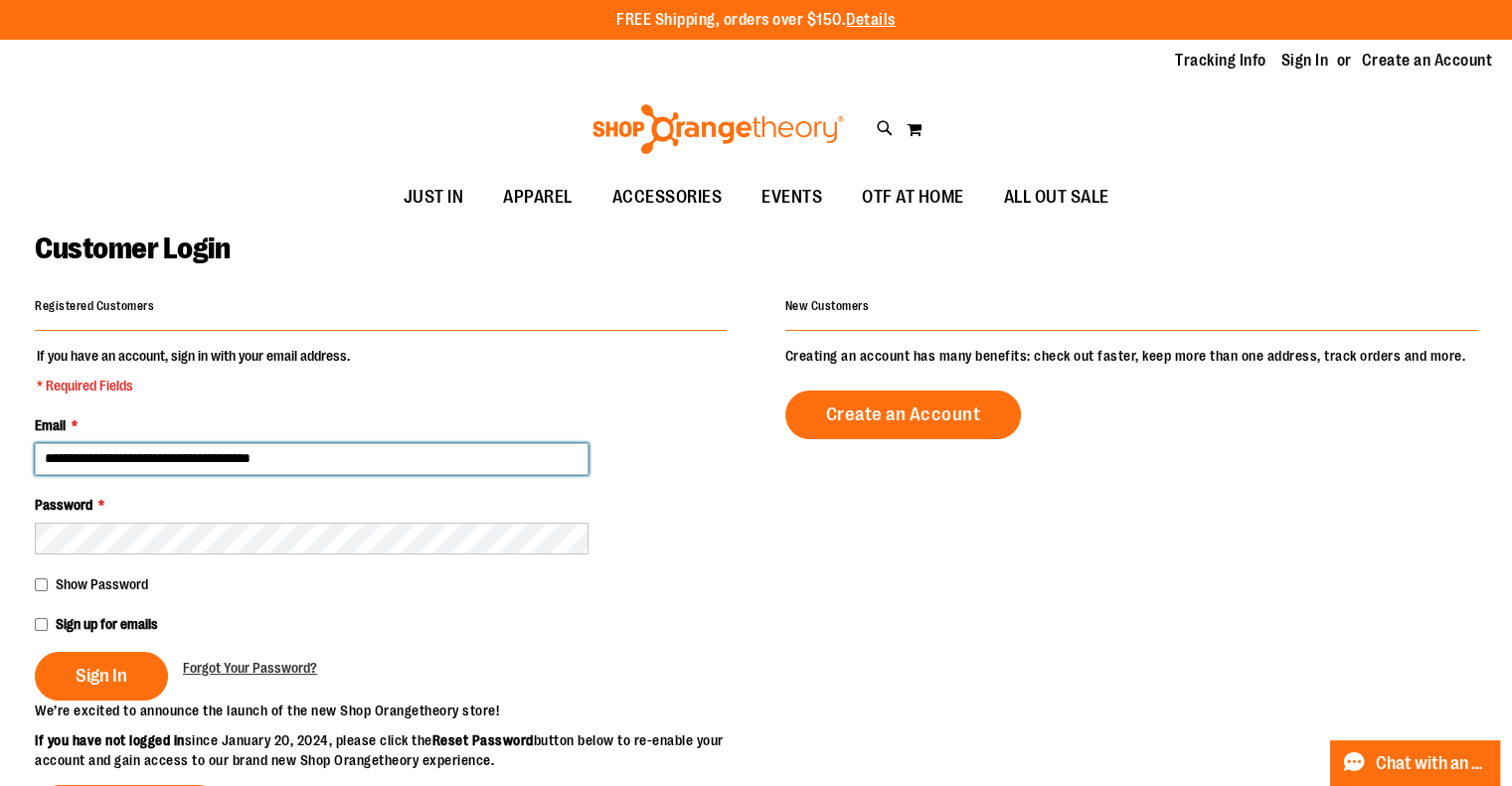 type on "**********" 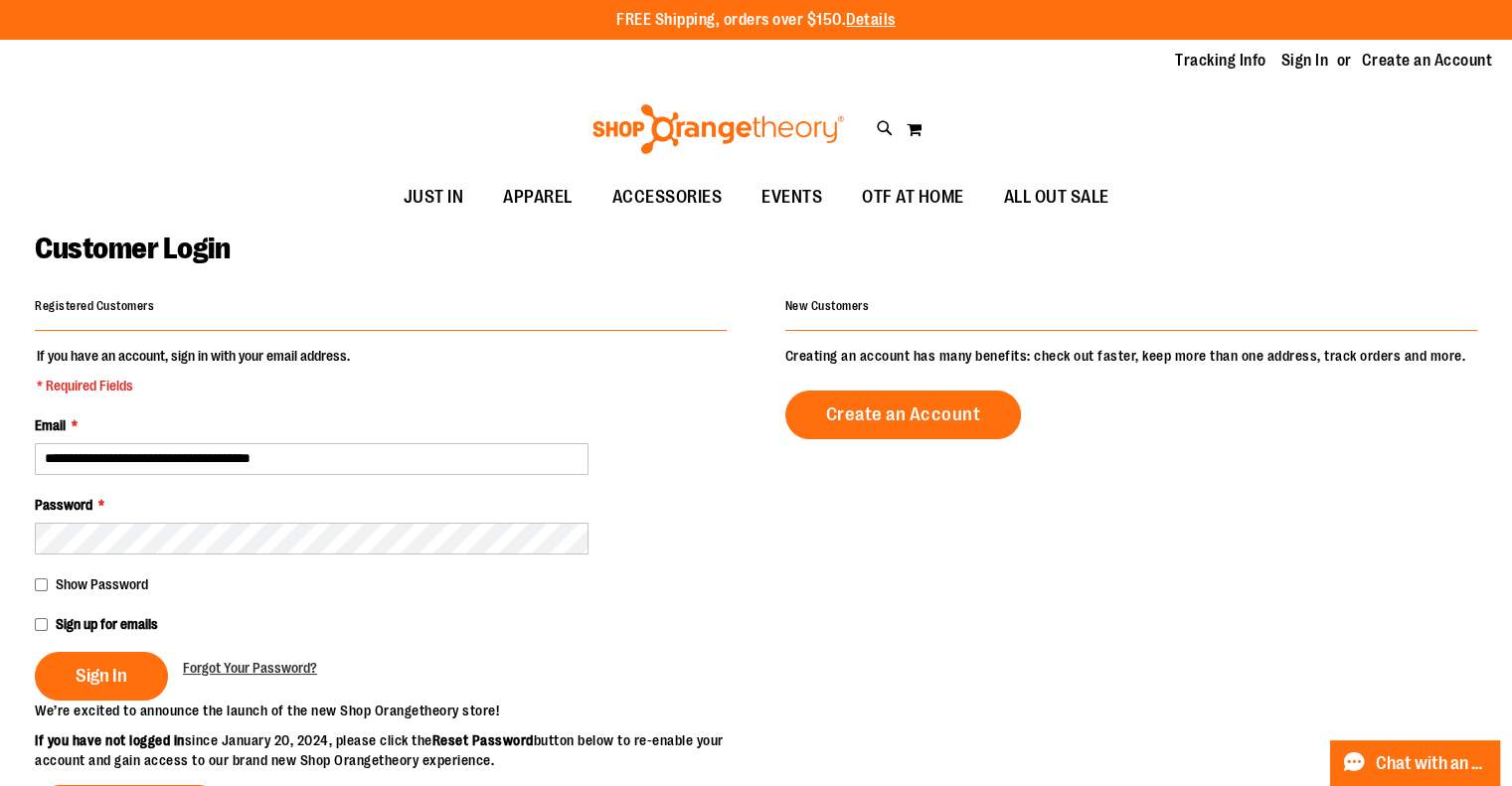 click on "Sign In" at bounding box center [101, 676] 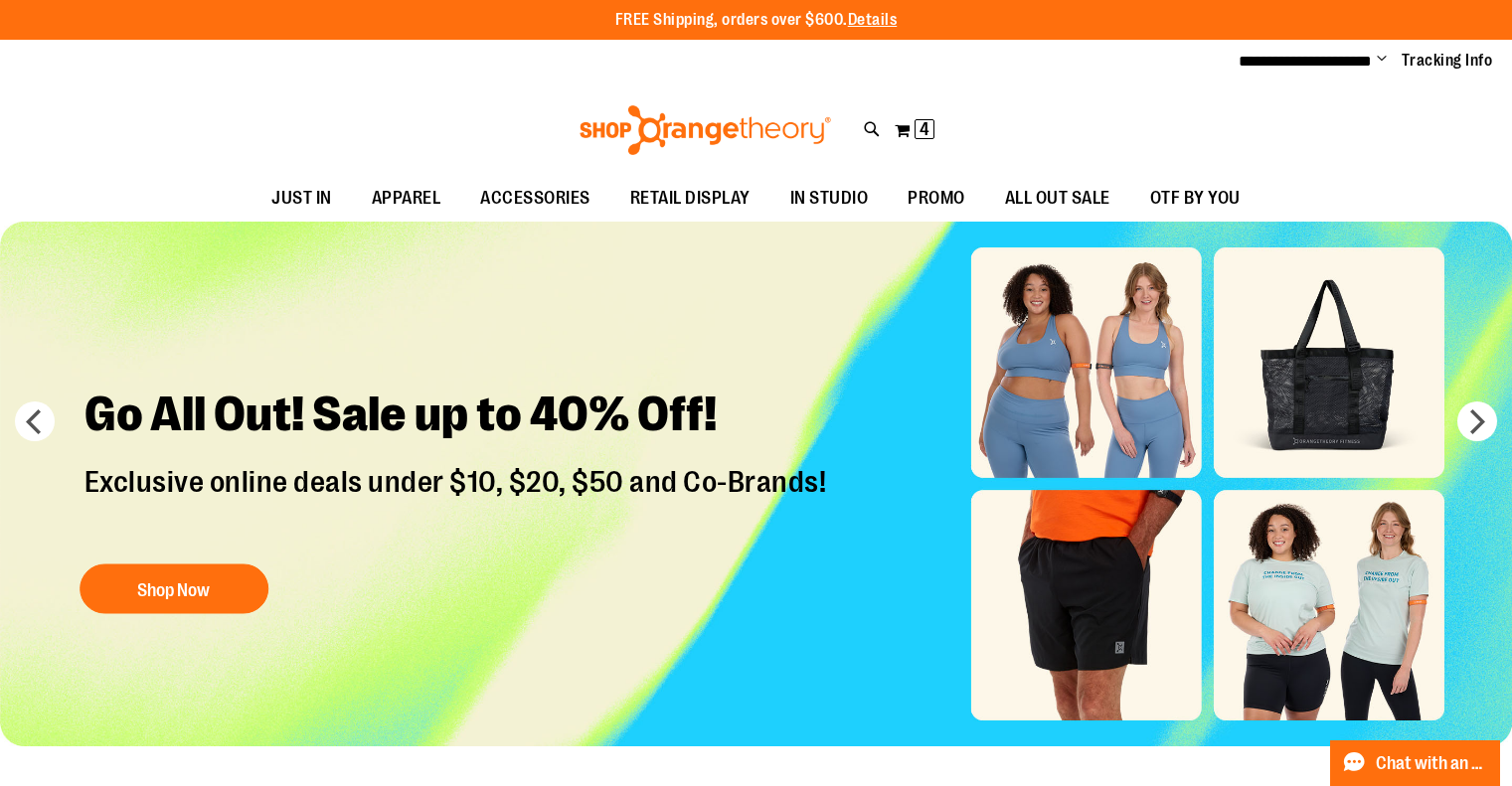 scroll, scrollTop: 0, scrollLeft: 0, axis: both 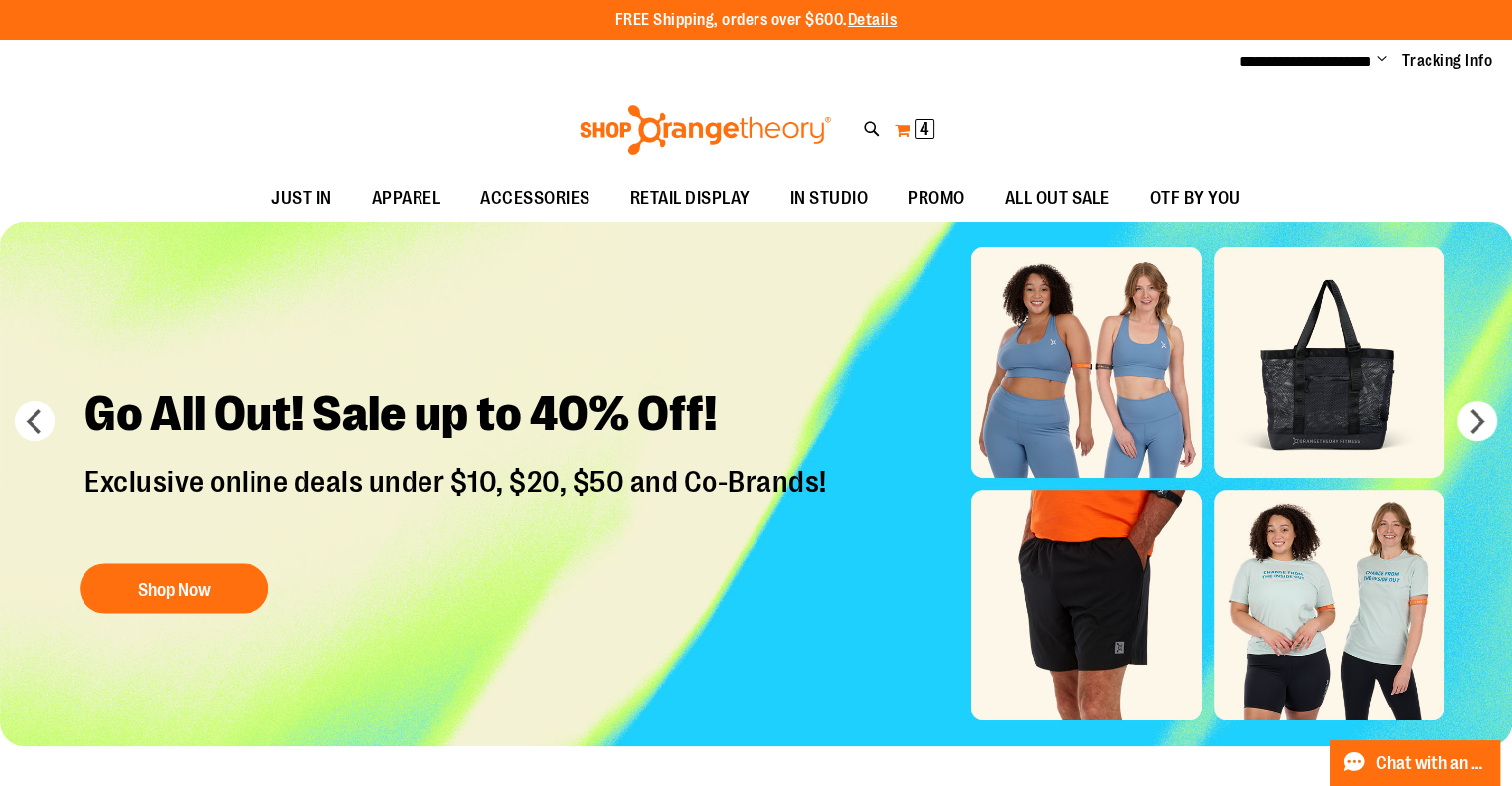 click on "My Cart
4
4
items" at bounding box center [915, 130] 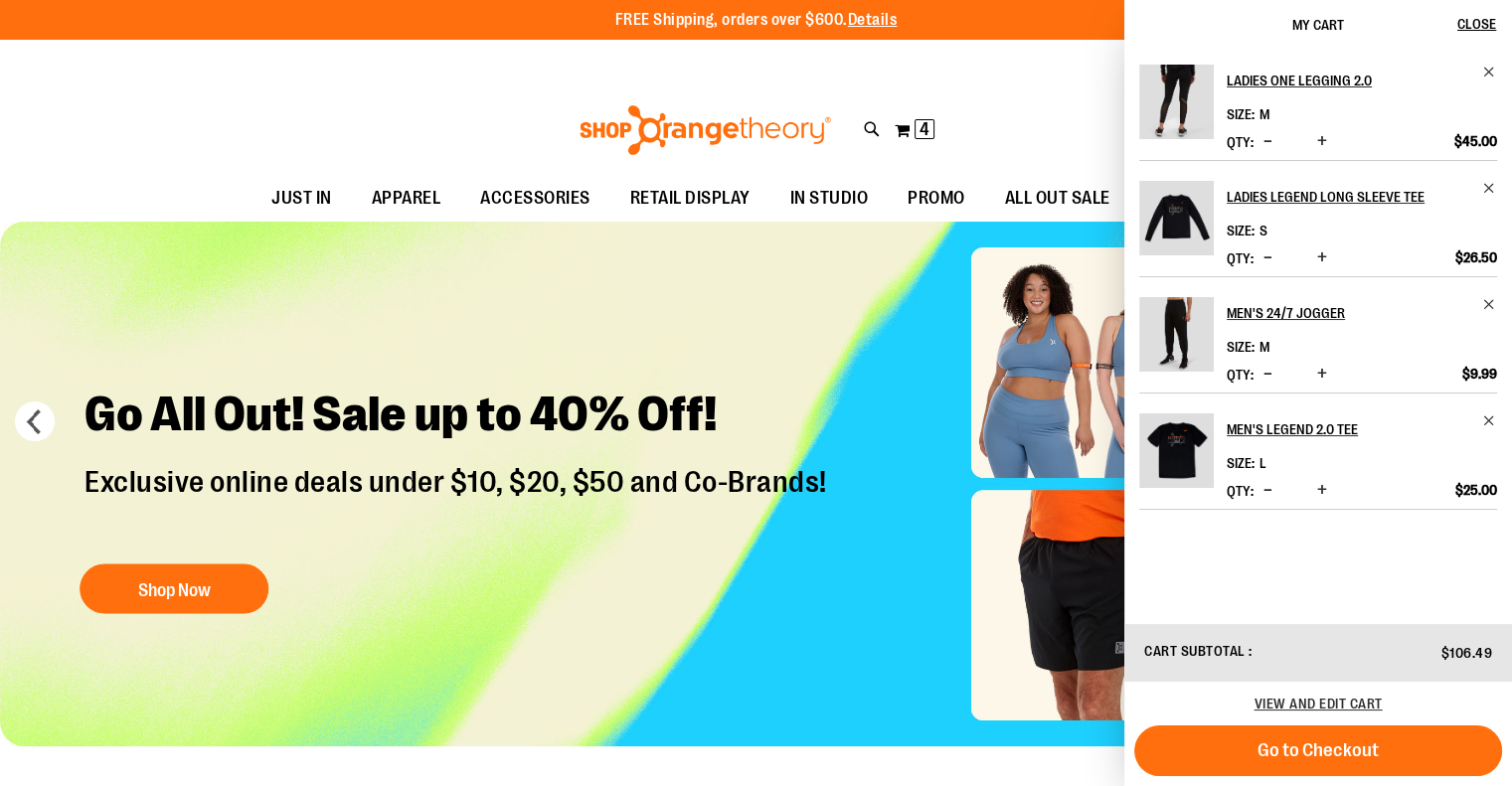 drag, startPoint x: 1331, startPoint y: 750, endPoint x: 1292, endPoint y: 561, distance: 192.98186 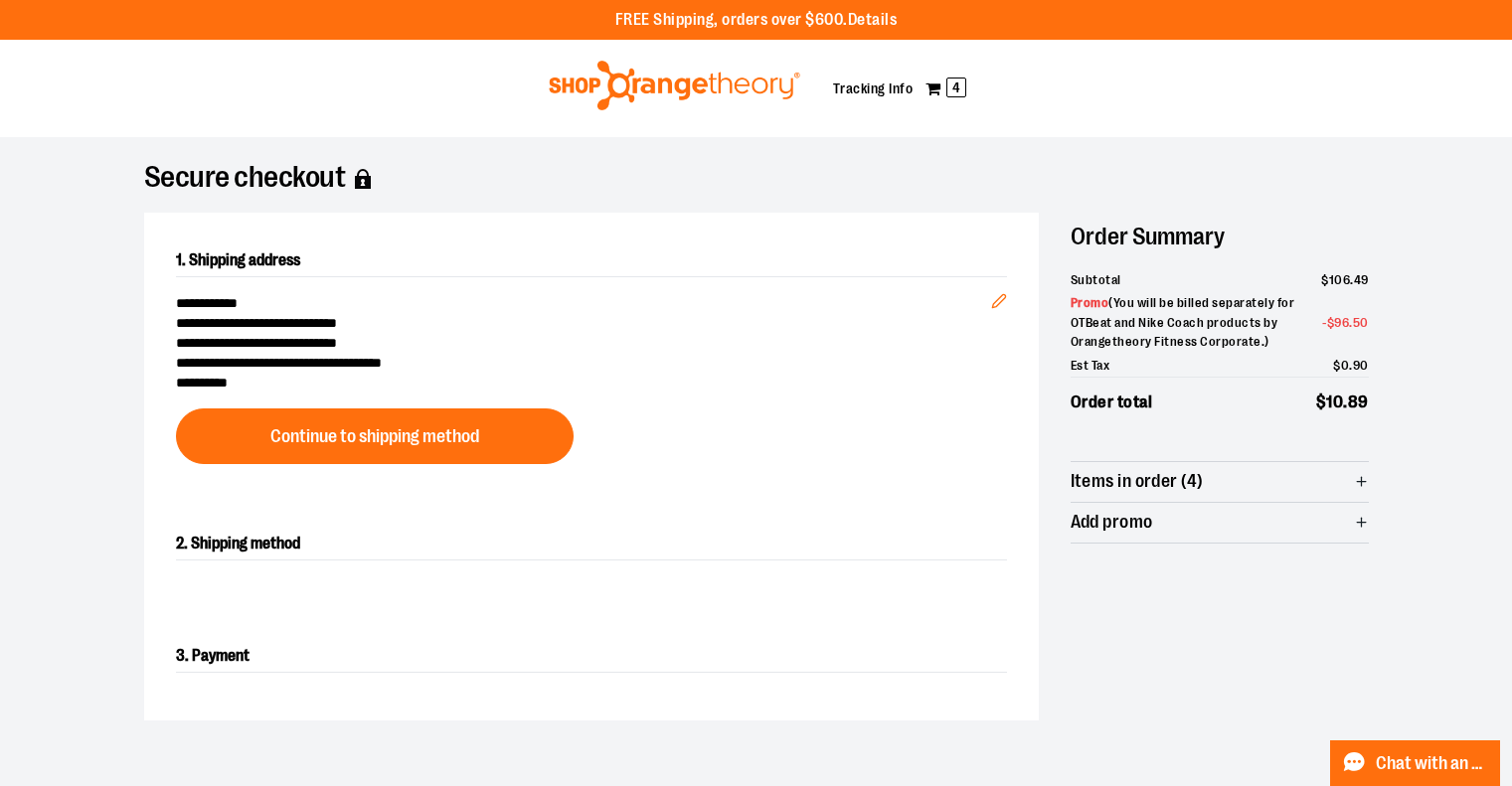 scroll, scrollTop: 0, scrollLeft: 0, axis: both 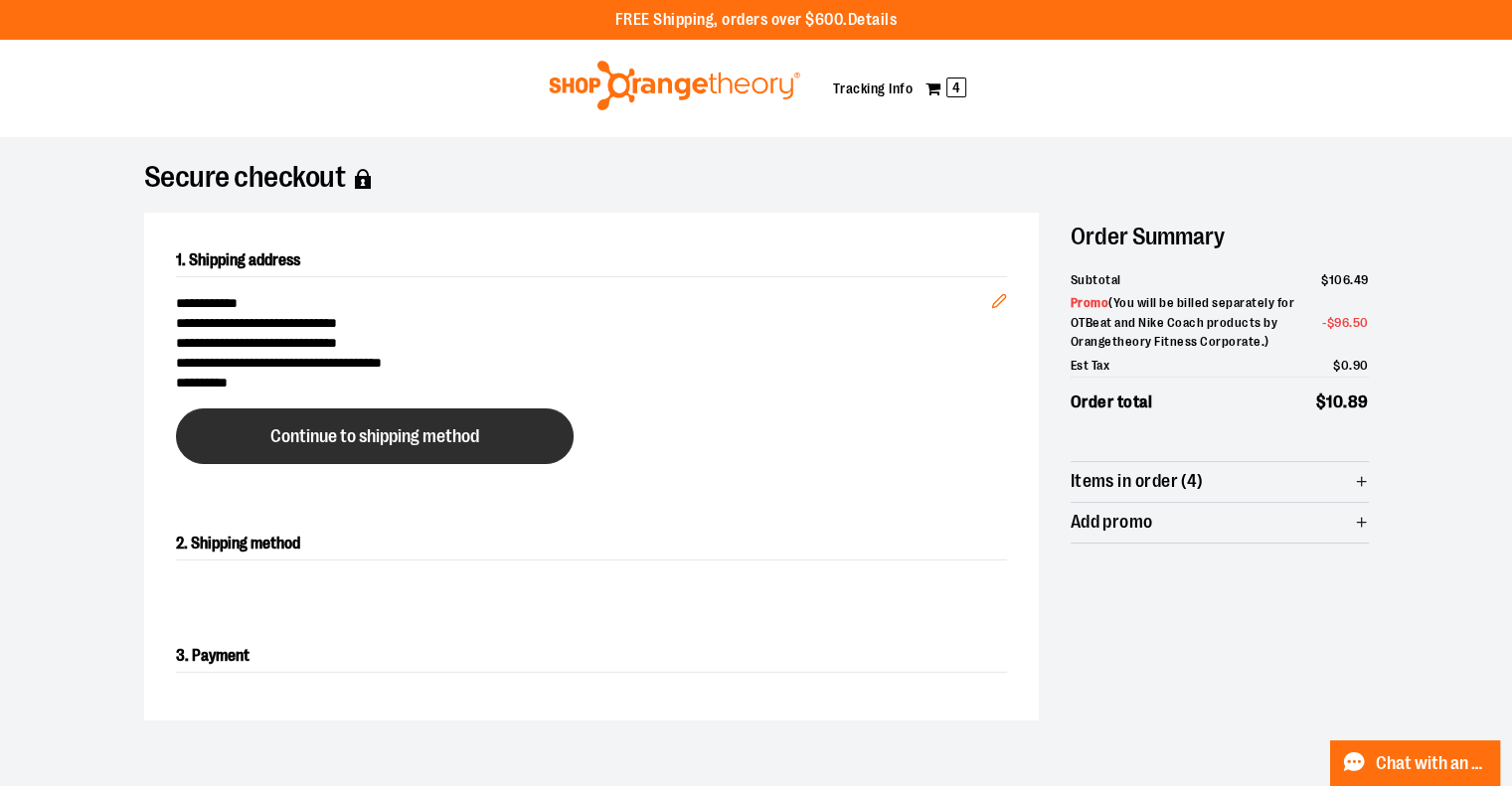 click on "Continue to shipping method" at bounding box center [375, 436] 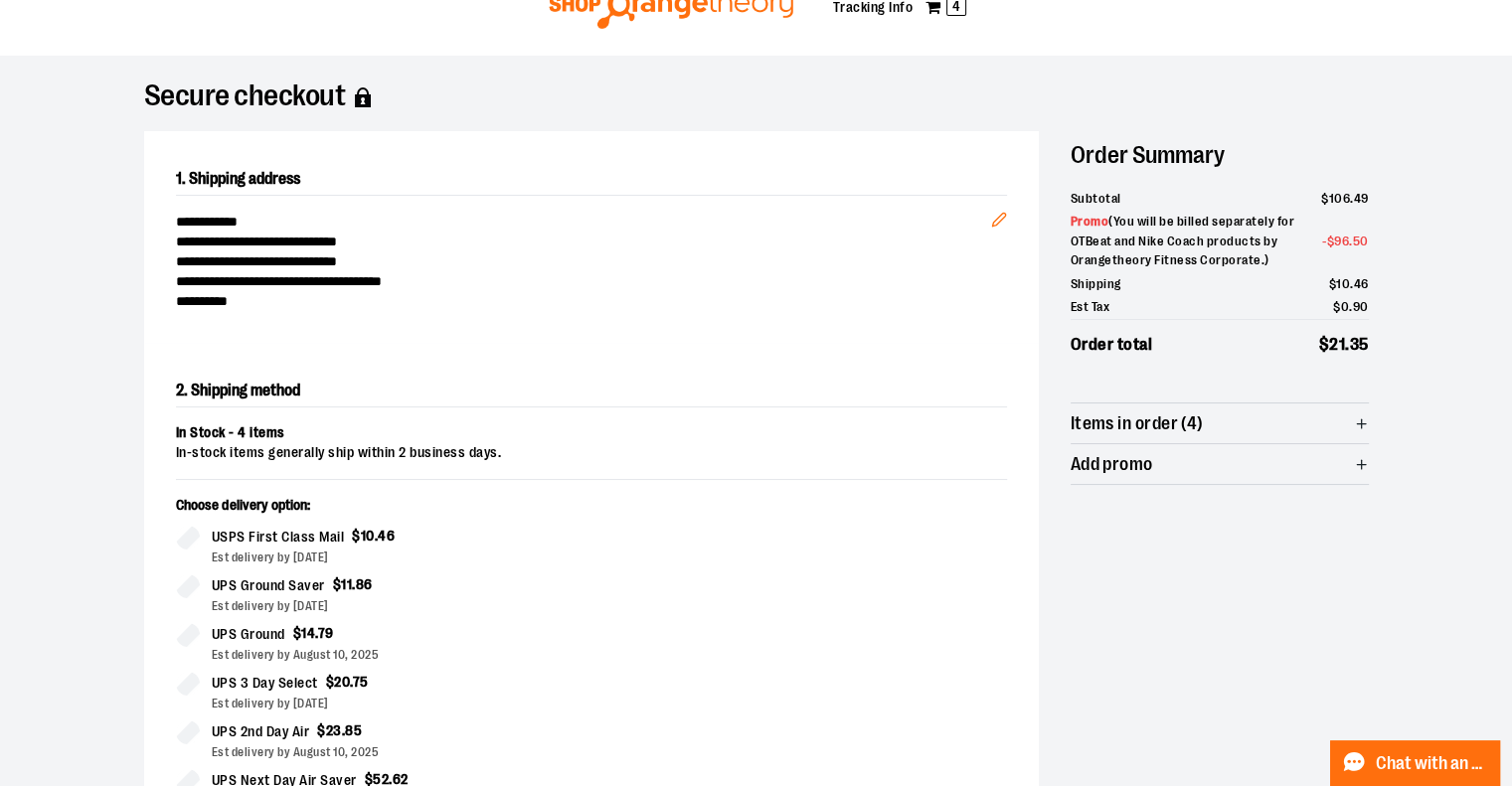 scroll, scrollTop: 339, scrollLeft: 0, axis: vertical 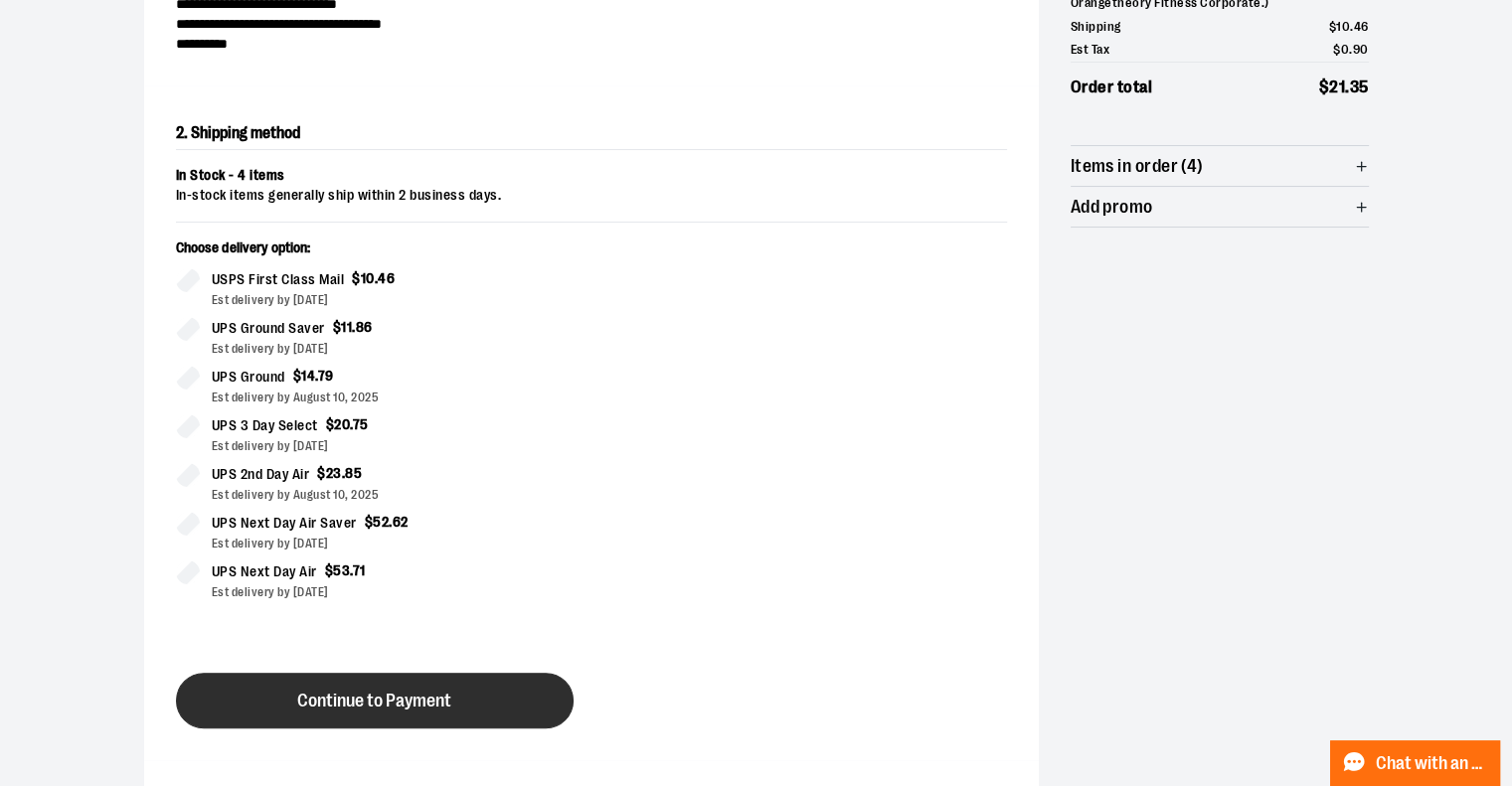 click on "Continue to Payment" at bounding box center [375, 701] 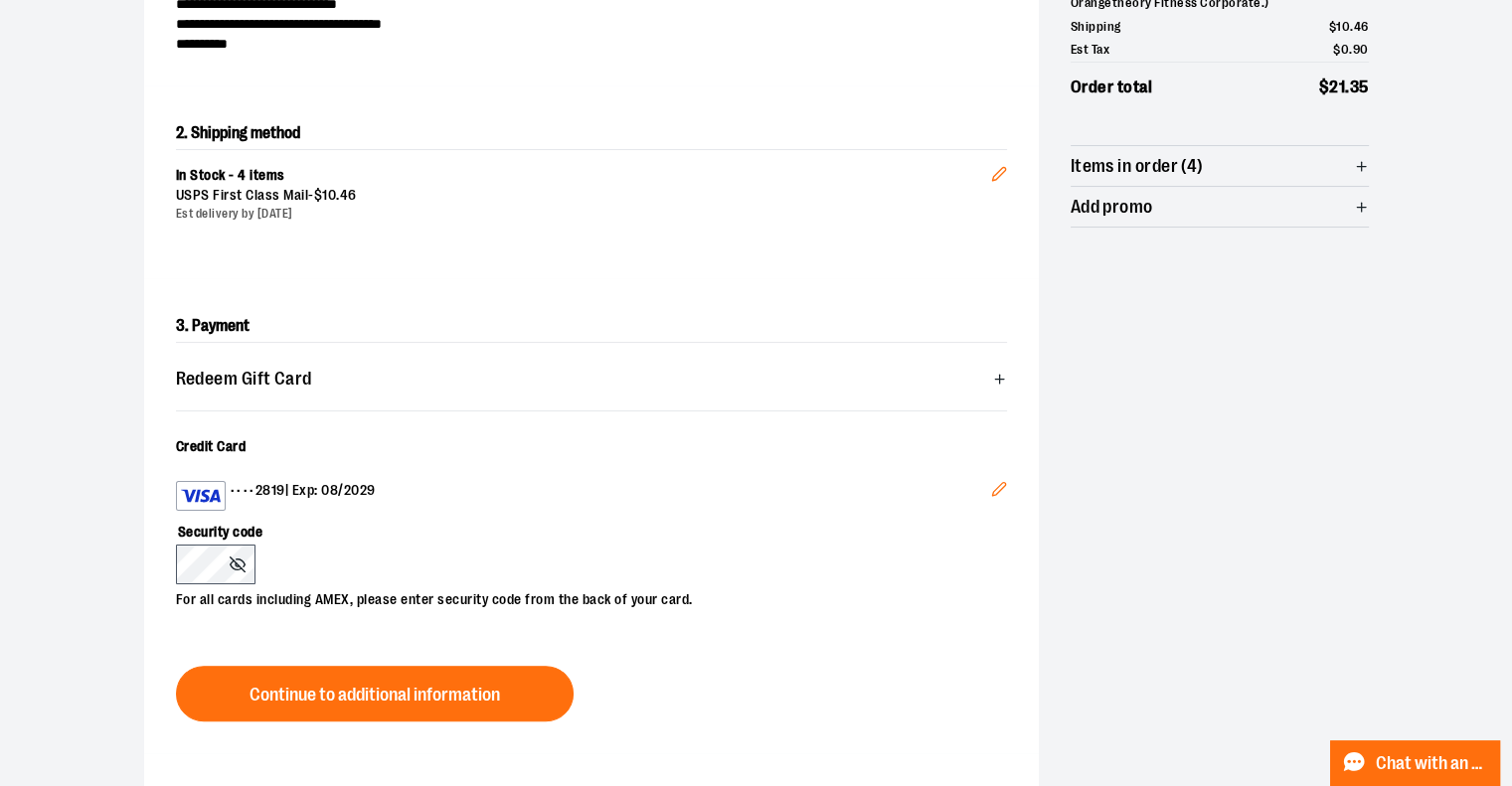 click 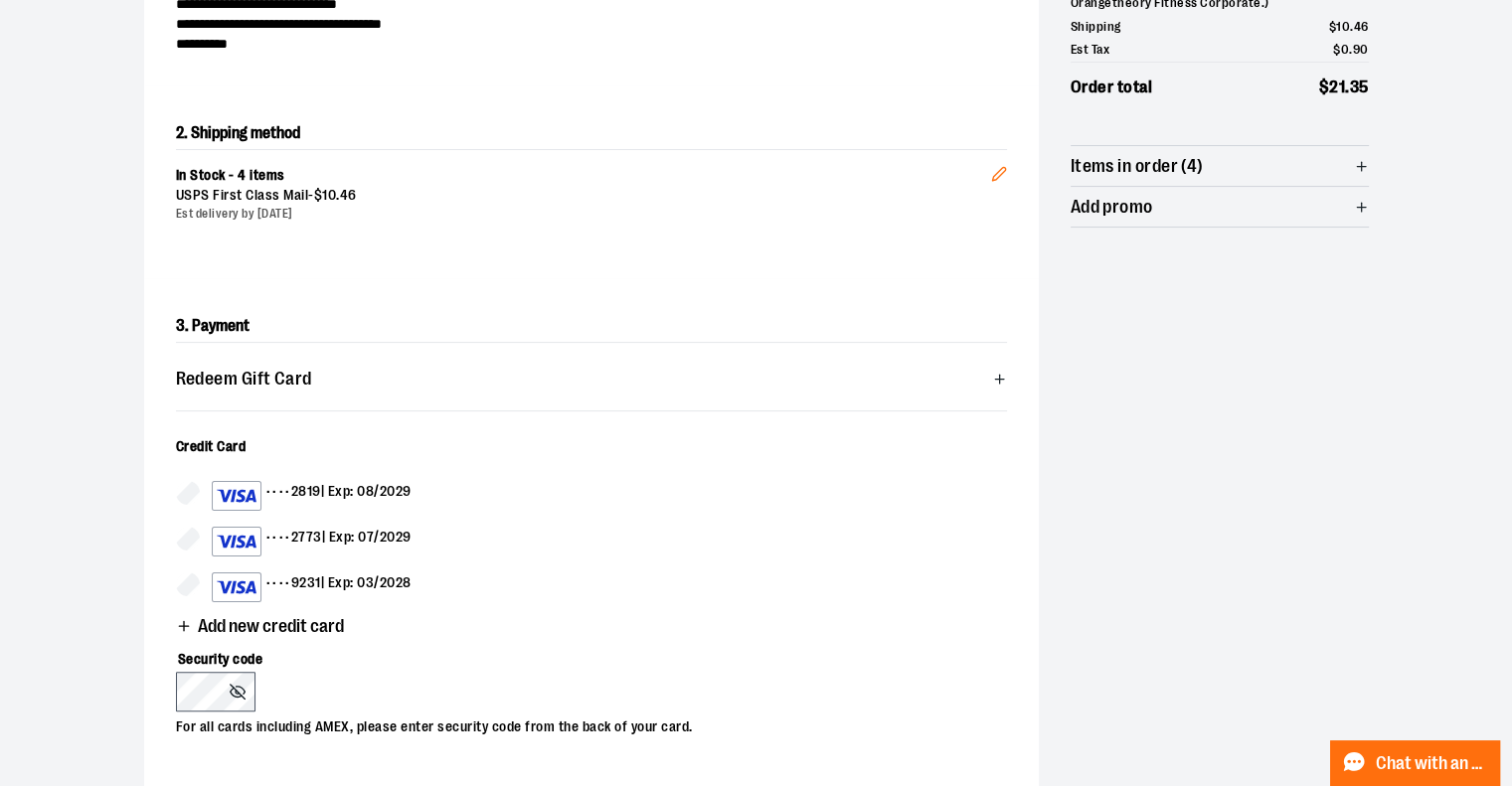 click on "••••  9231  | Exp:   03/2028" at bounding box center (311, 587) 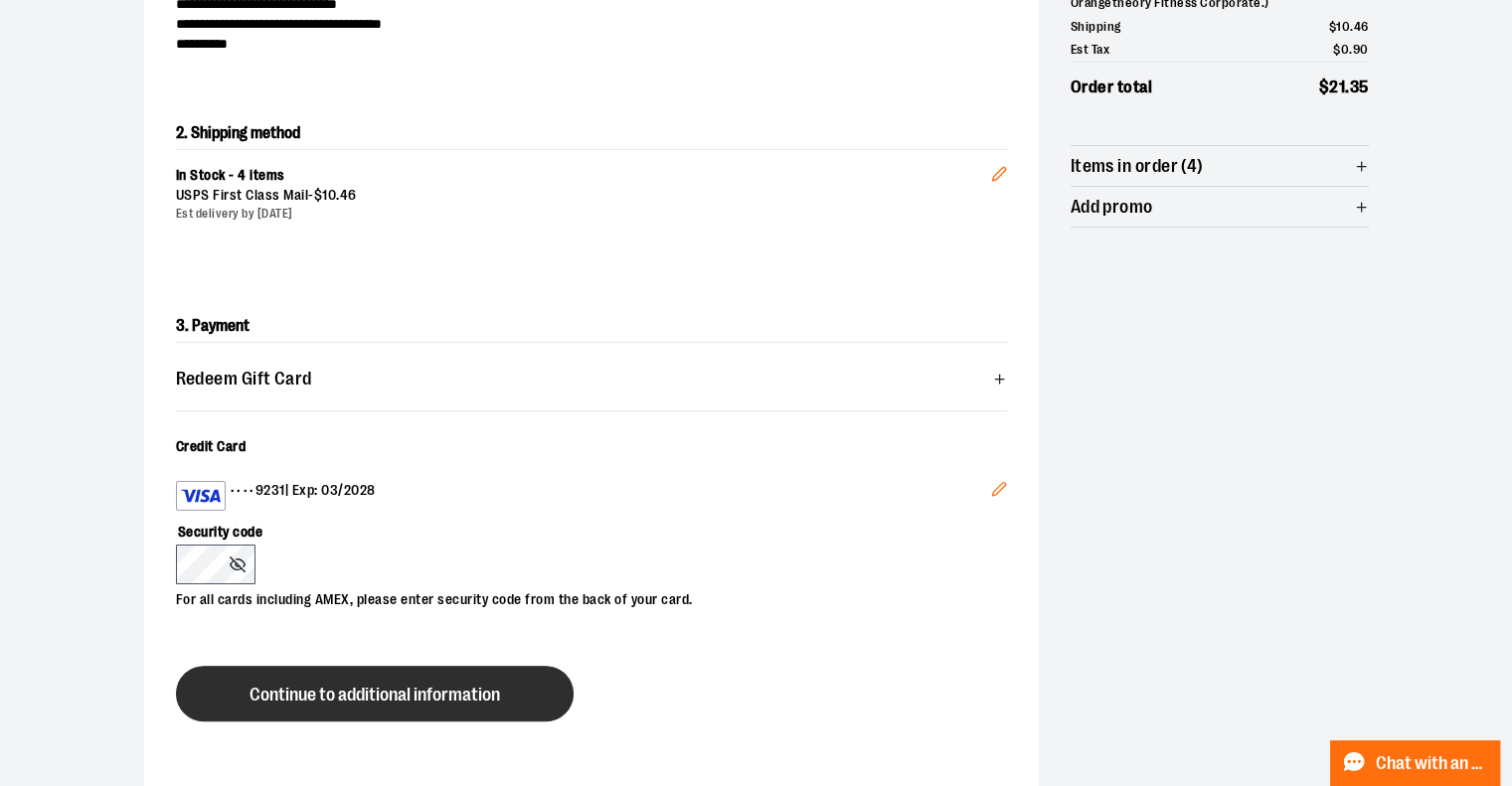 click on "Continue to additional information" at bounding box center [375, 695] 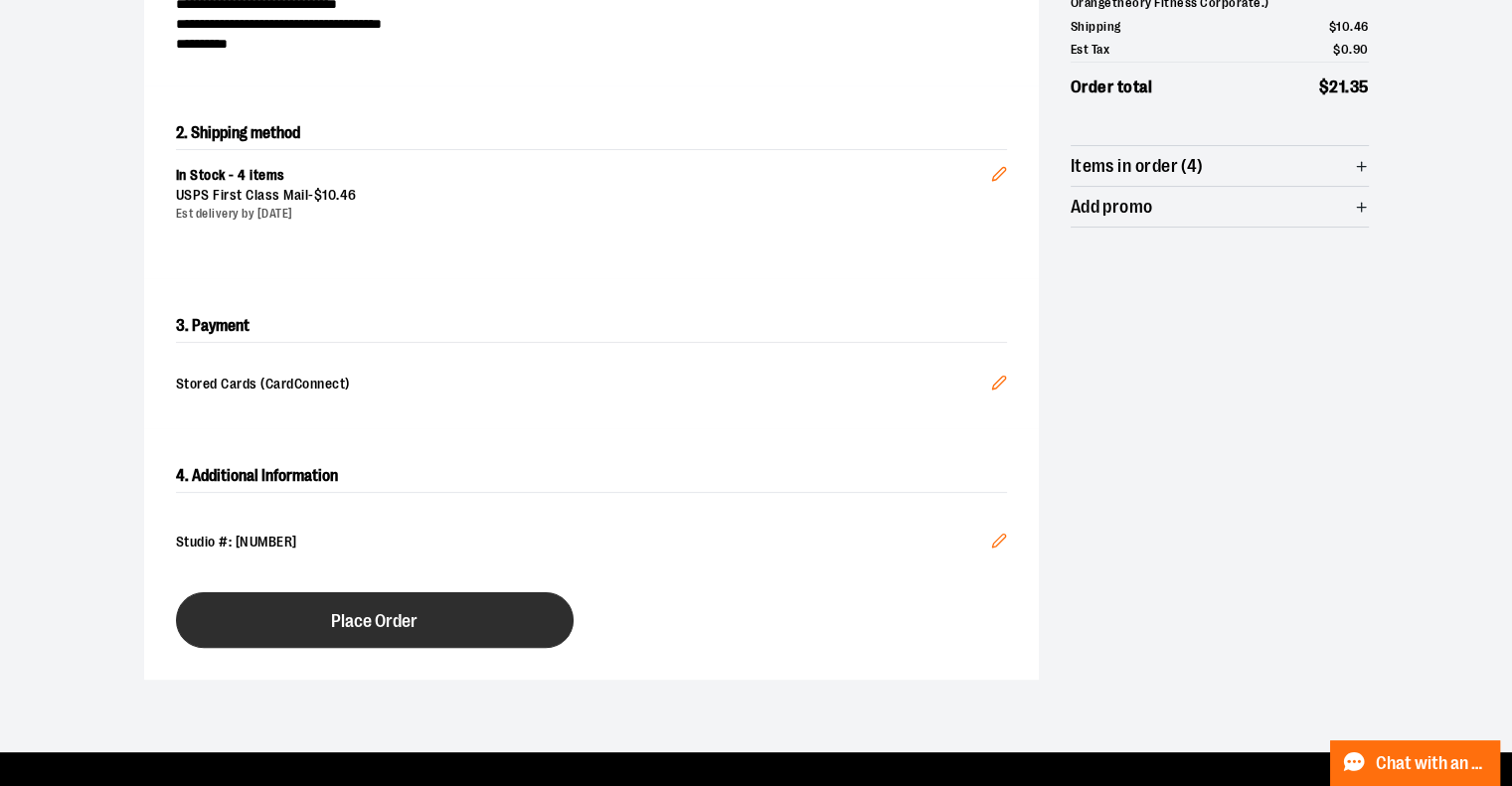 click on "Place Order" at bounding box center (374, 621) 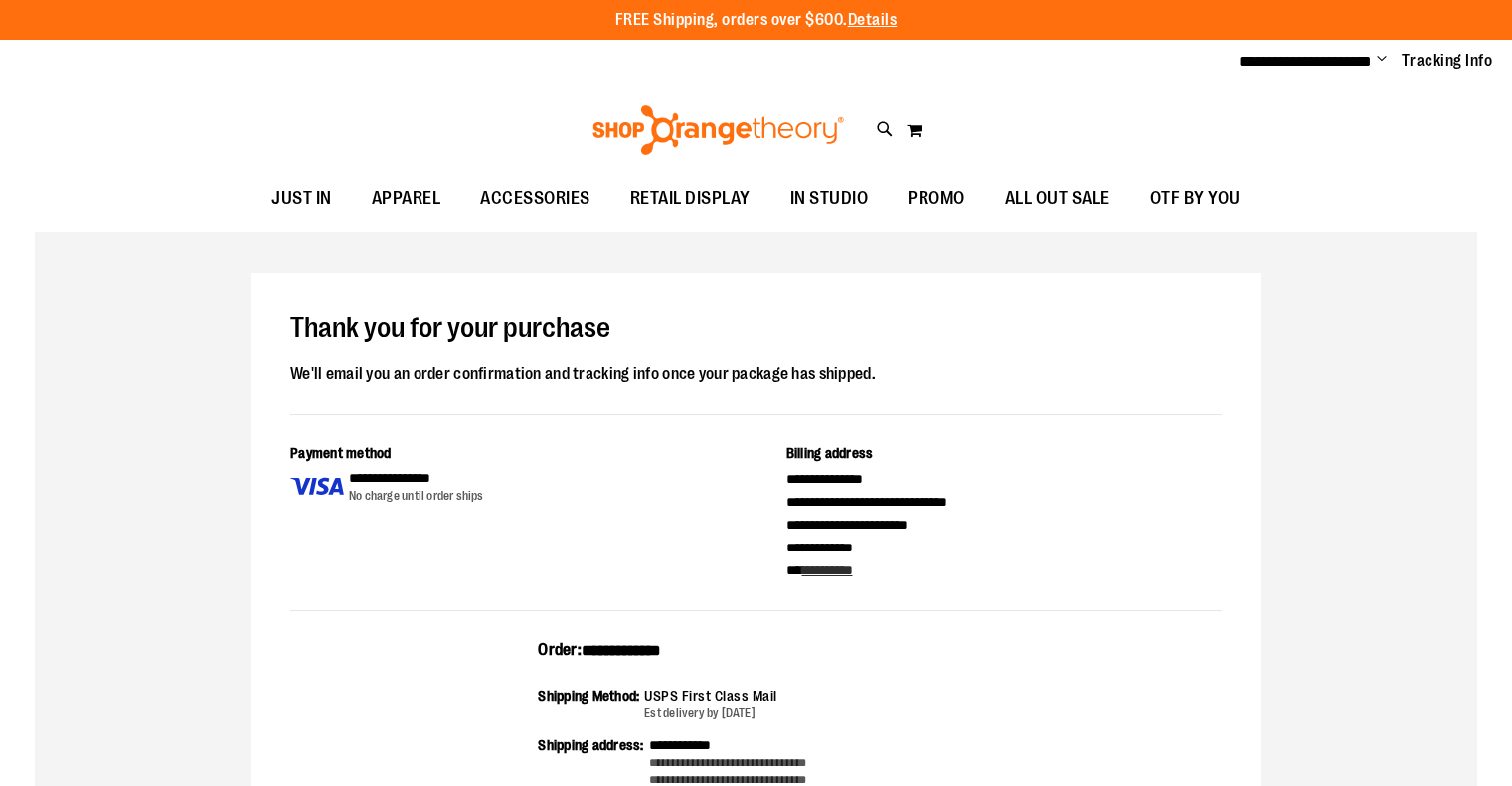 scroll, scrollTop: 0, scrollLeft: 0, axis: both 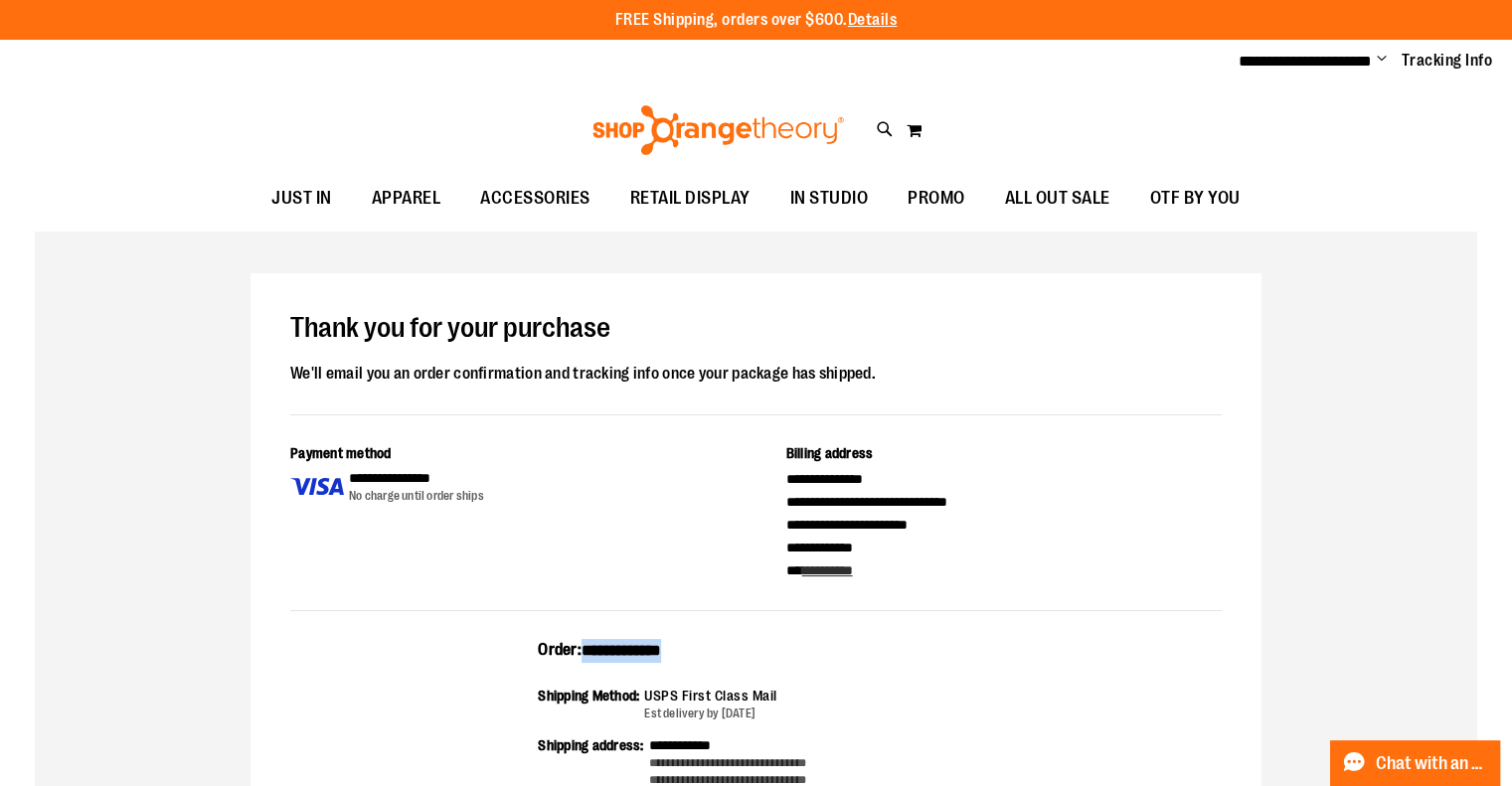 drag, startPoint x: 712, startPoint y: 646, endPoint x: 588, endPoint y: 648, distance: 124.016 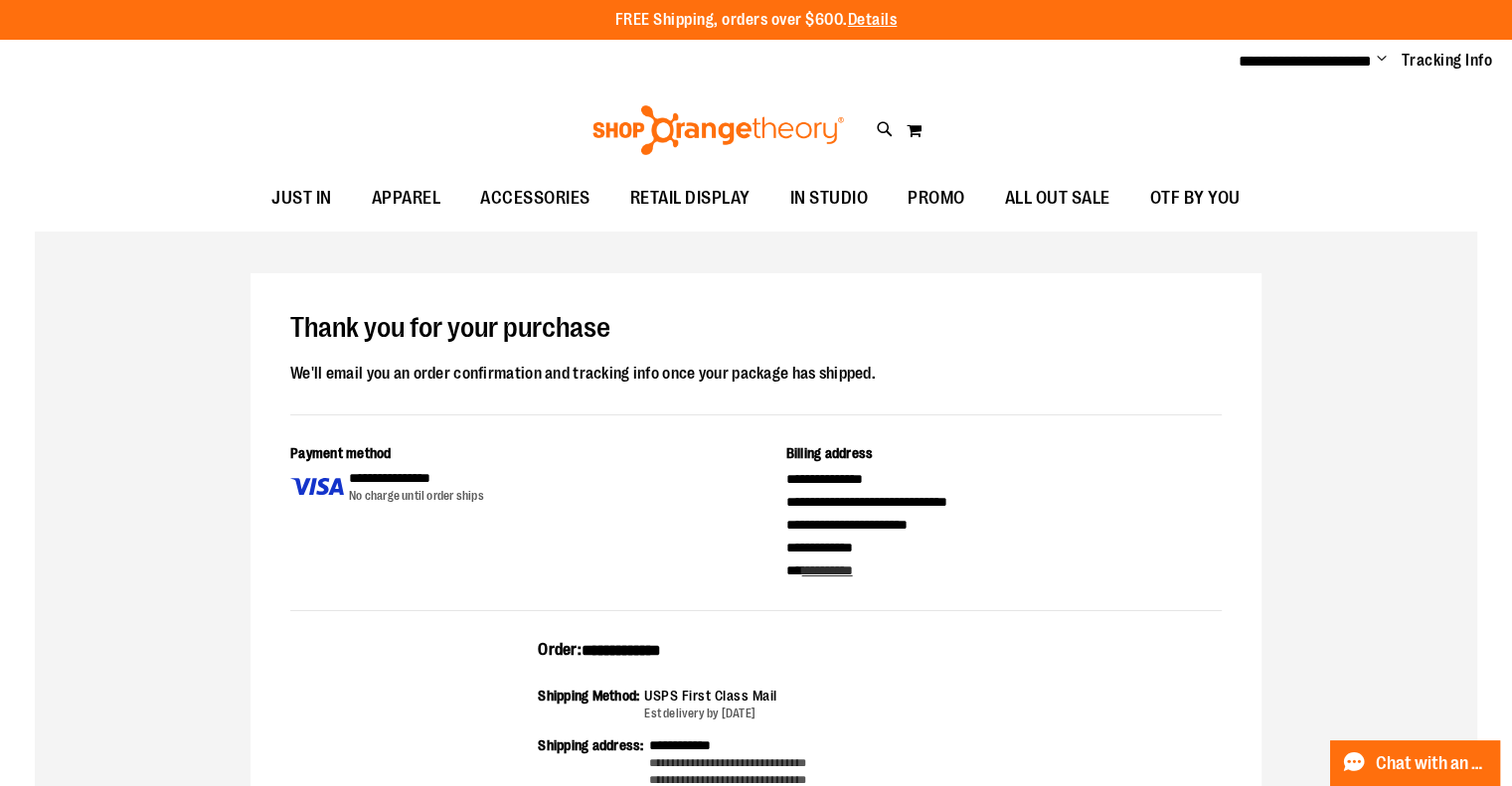 drag, startPoint x: 983, startPoint y: 410, endPoint x: 988, endPoint y: 397, distance: 13.928388 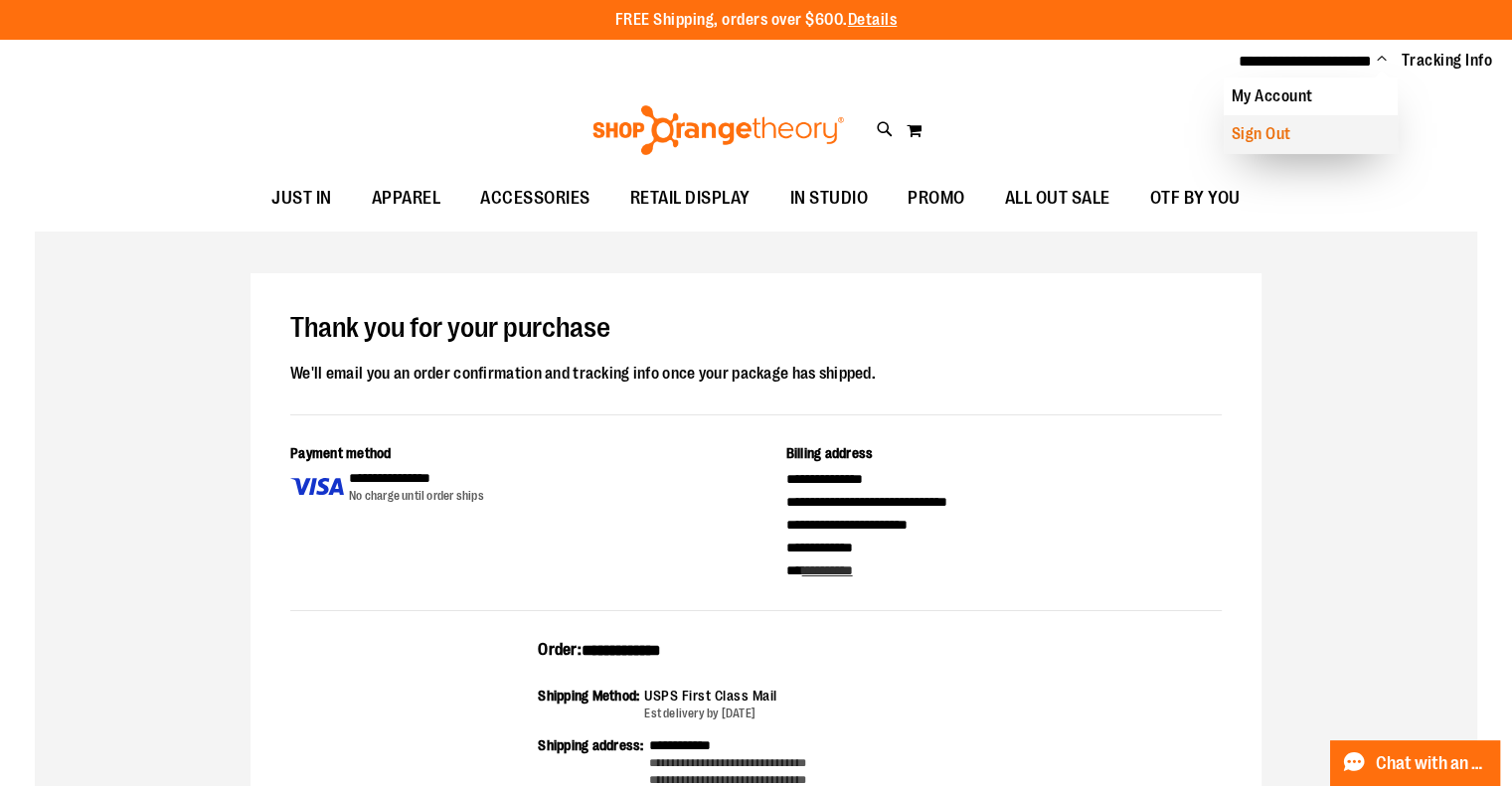 click on "Sign Out" at bounding box center (1310, 134) 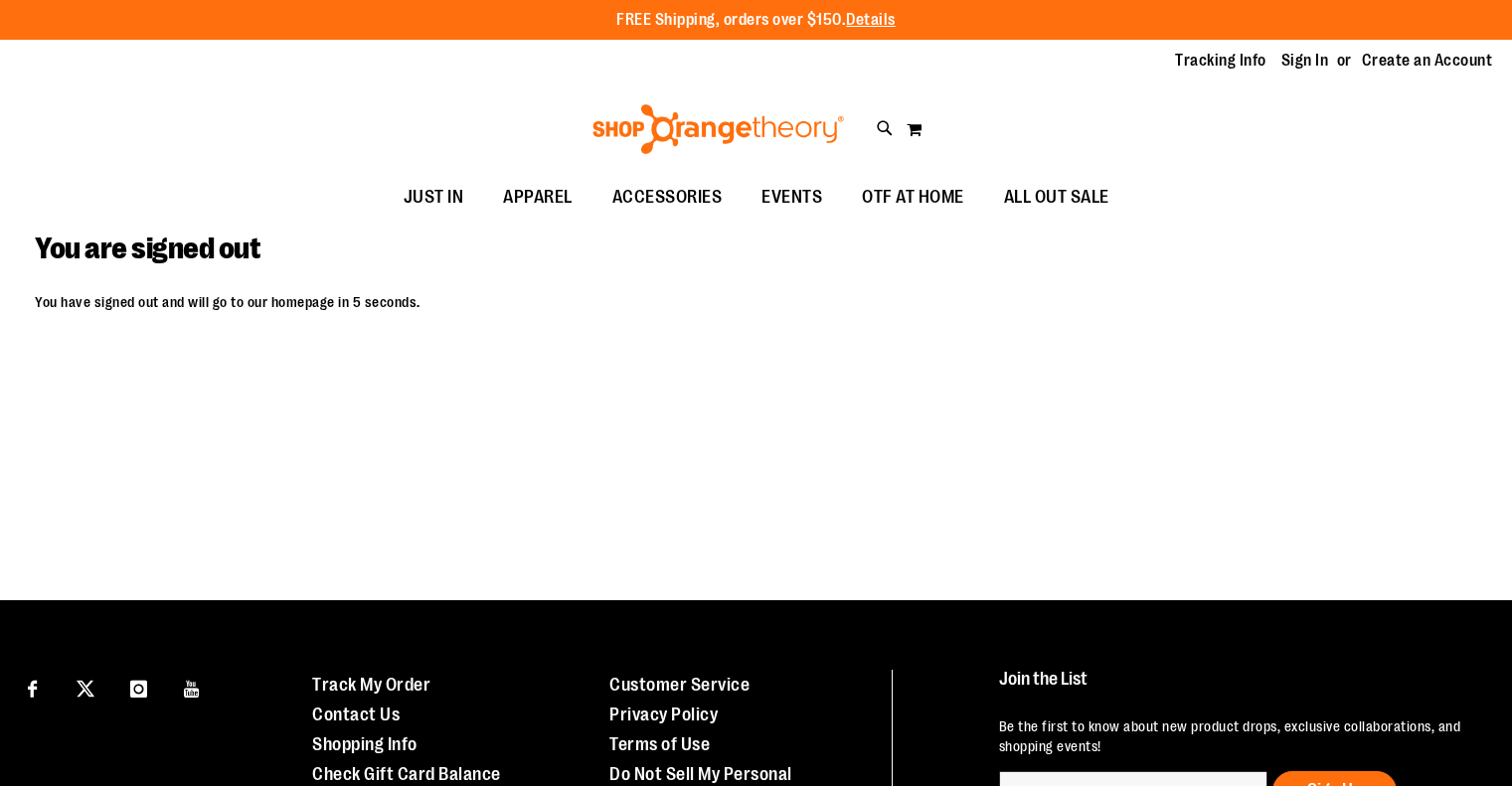 scroll, scrollTop: 0, scrollLeft: 0, axis: both 